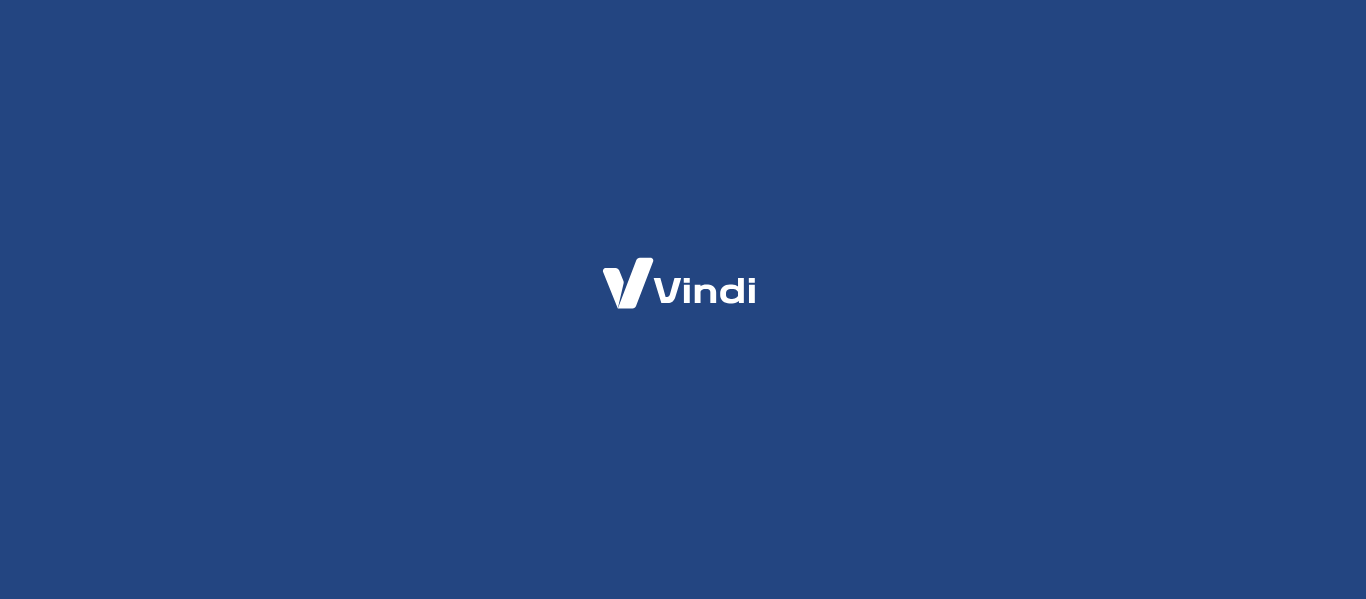 scroll, scrollTop: 0, scrollLeft: 0, axis: both 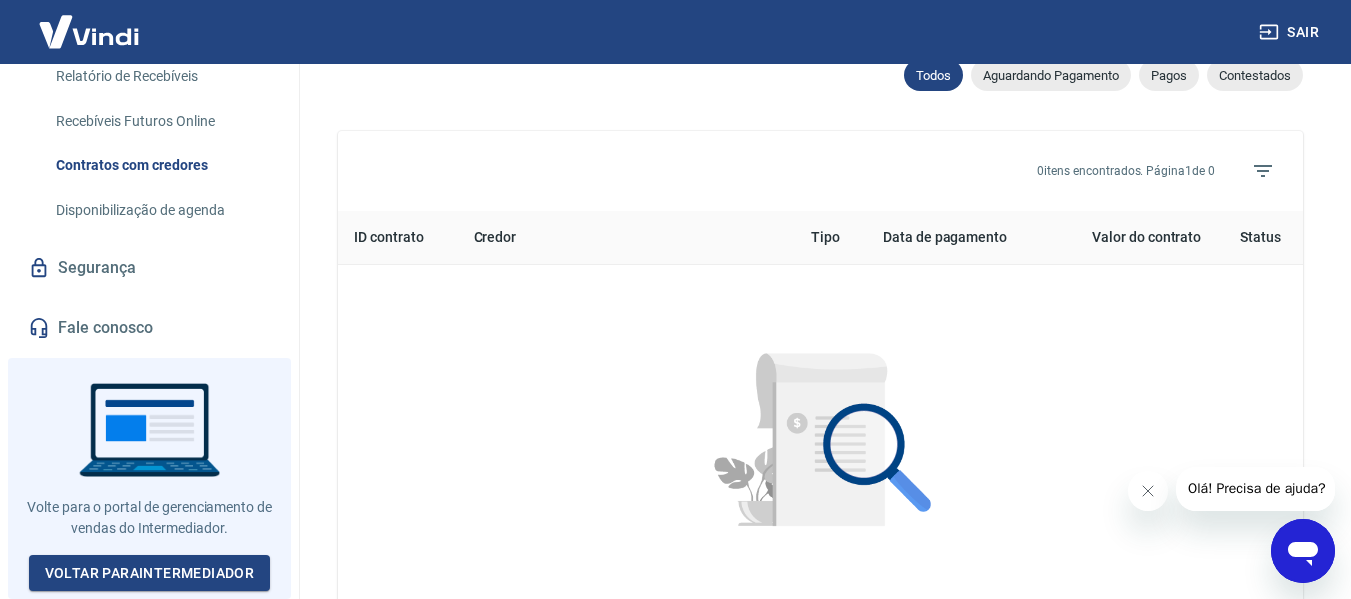 click on "Fale conosco" at bounding box center [149, 328] 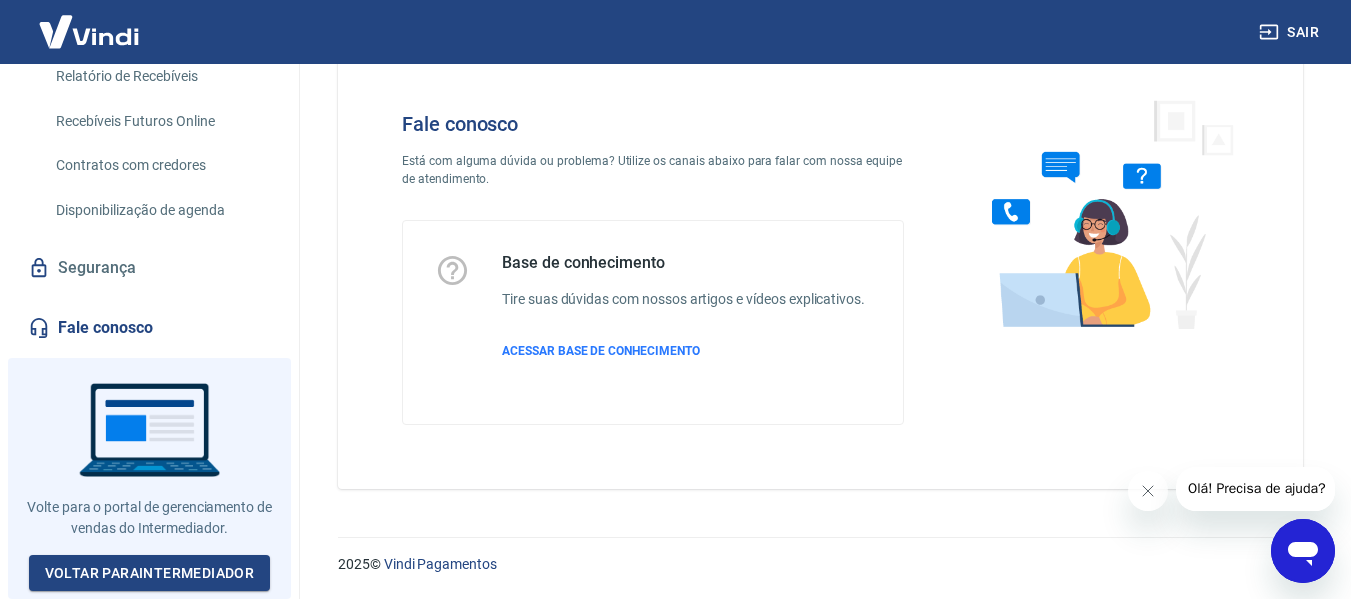scroll, scrollTop: 56, scrollLeft: 0, axis: vertical 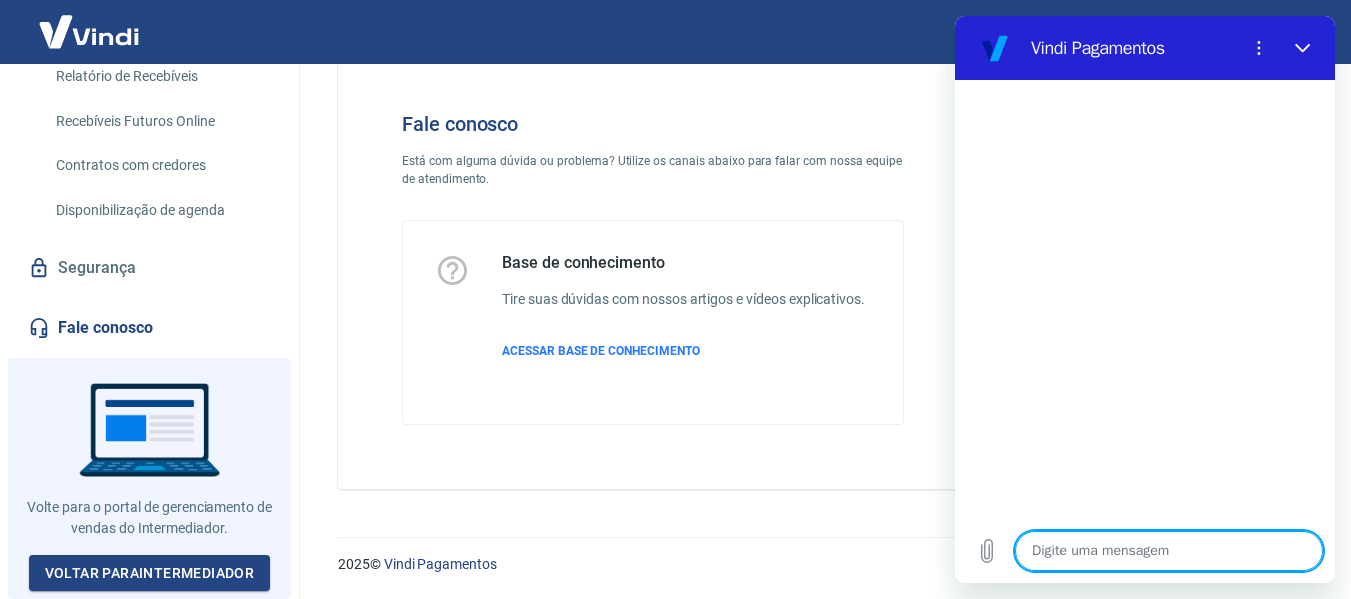 type on "i" 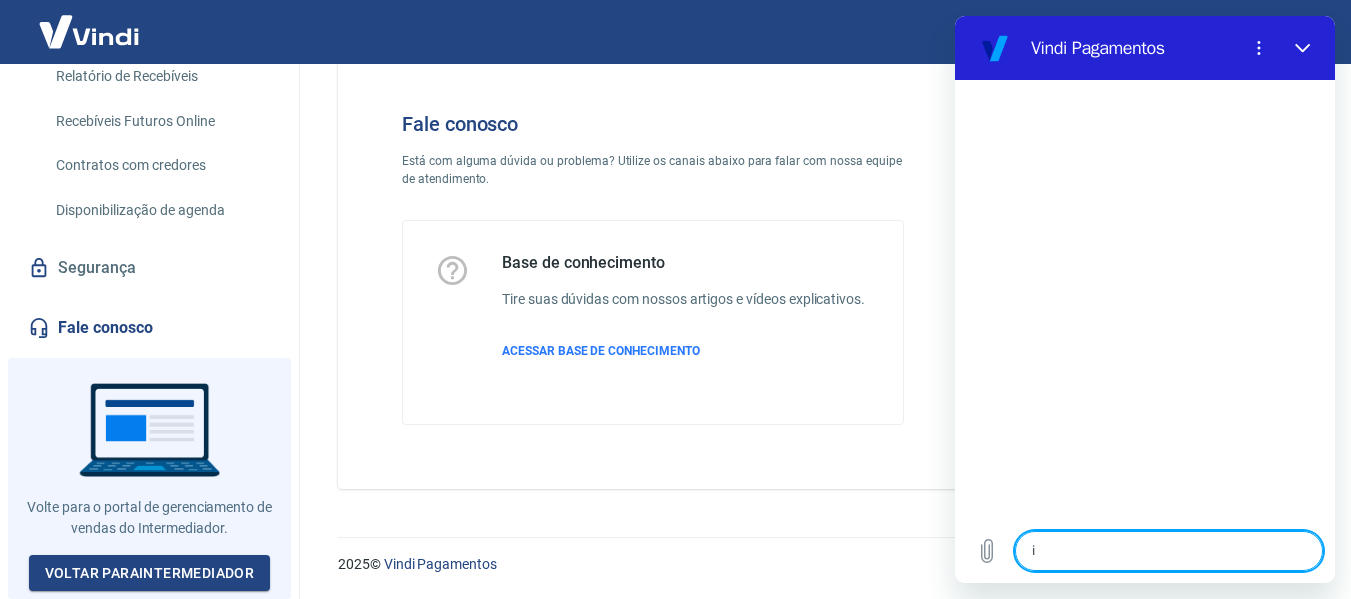 type on "in" 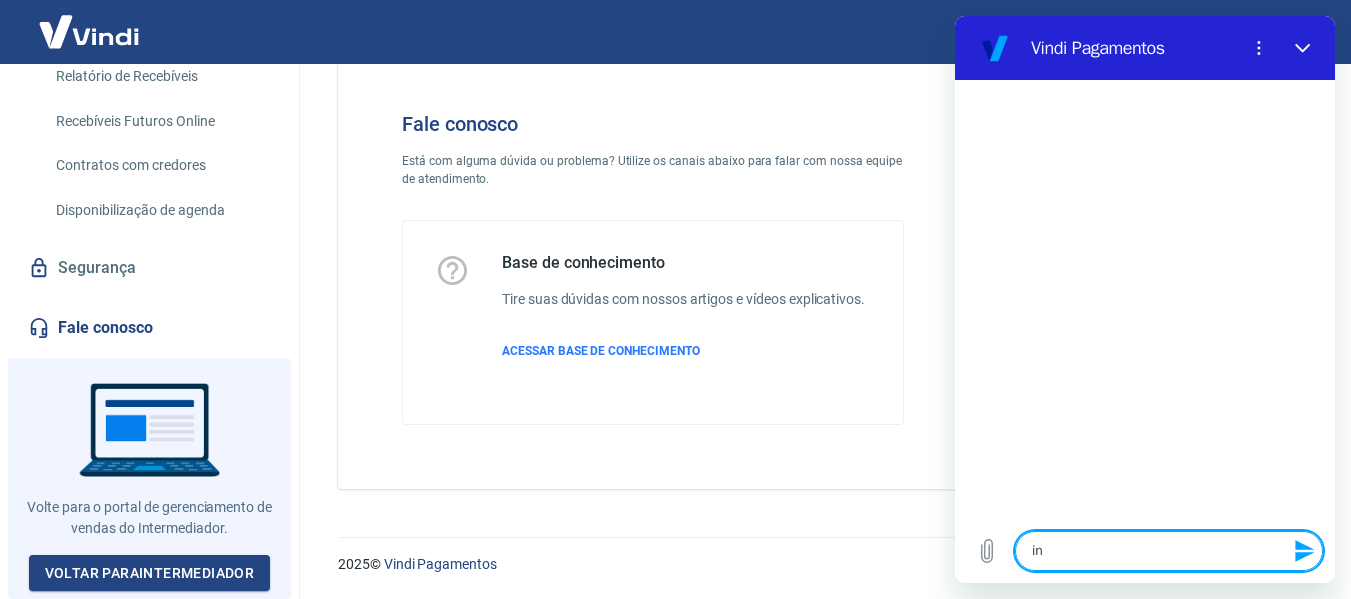 type on "inf" 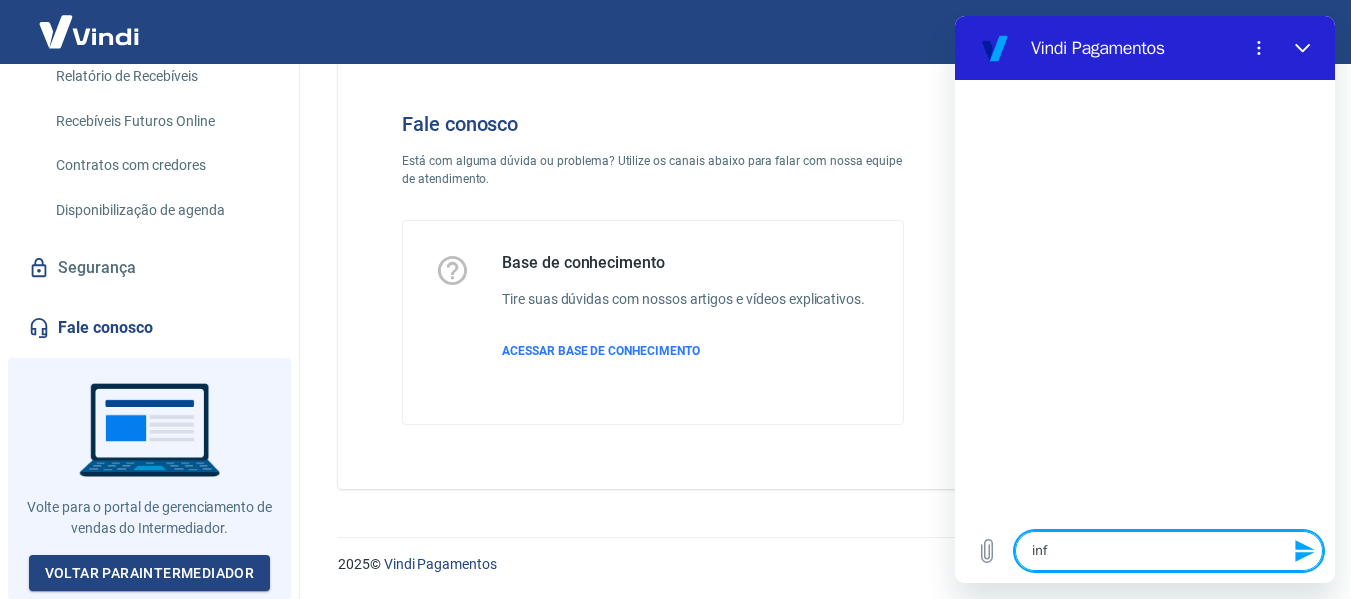 type on "info" 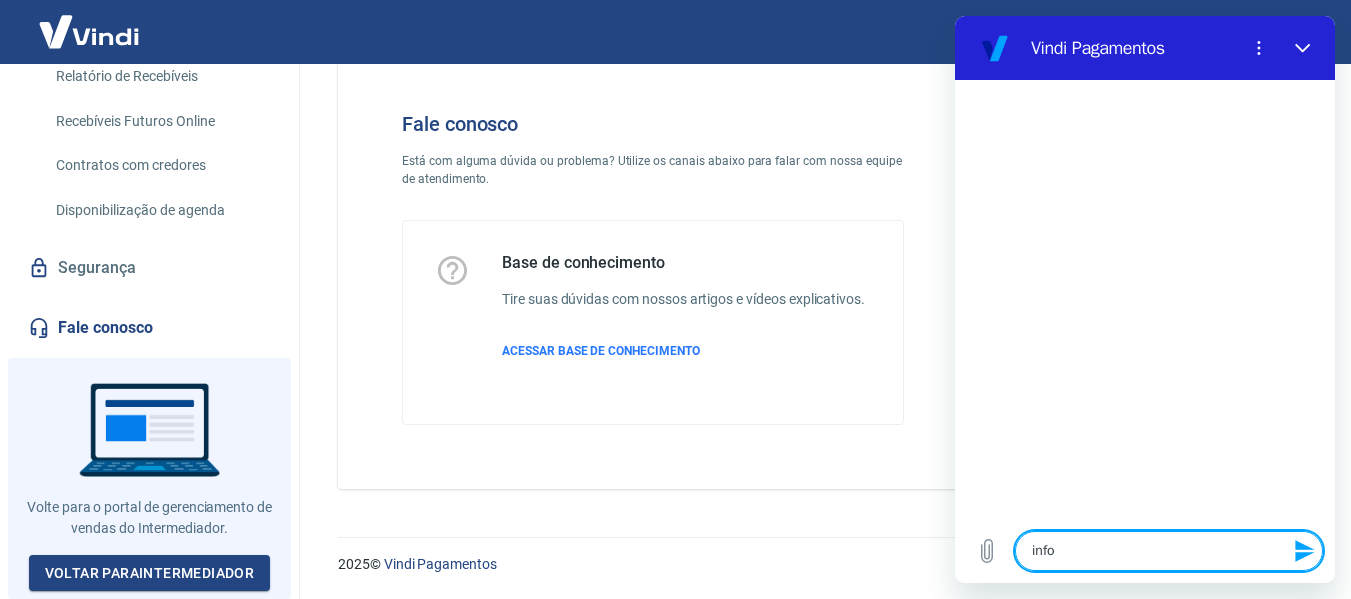 type on "infor" 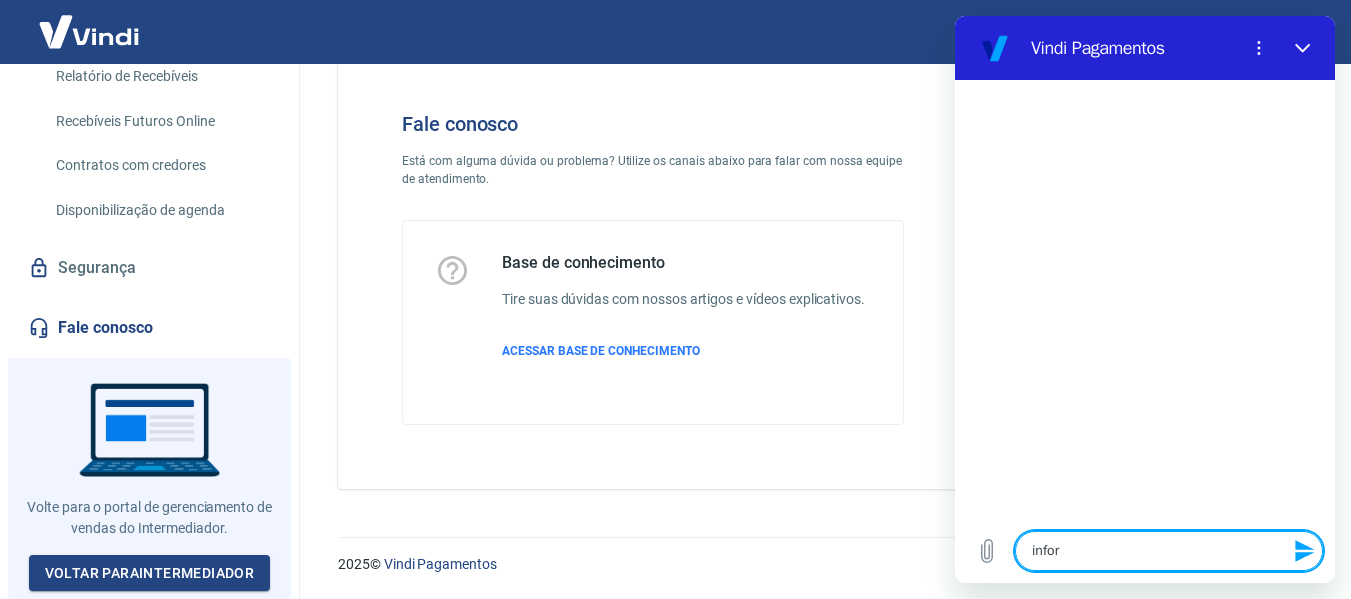 type on "inform" 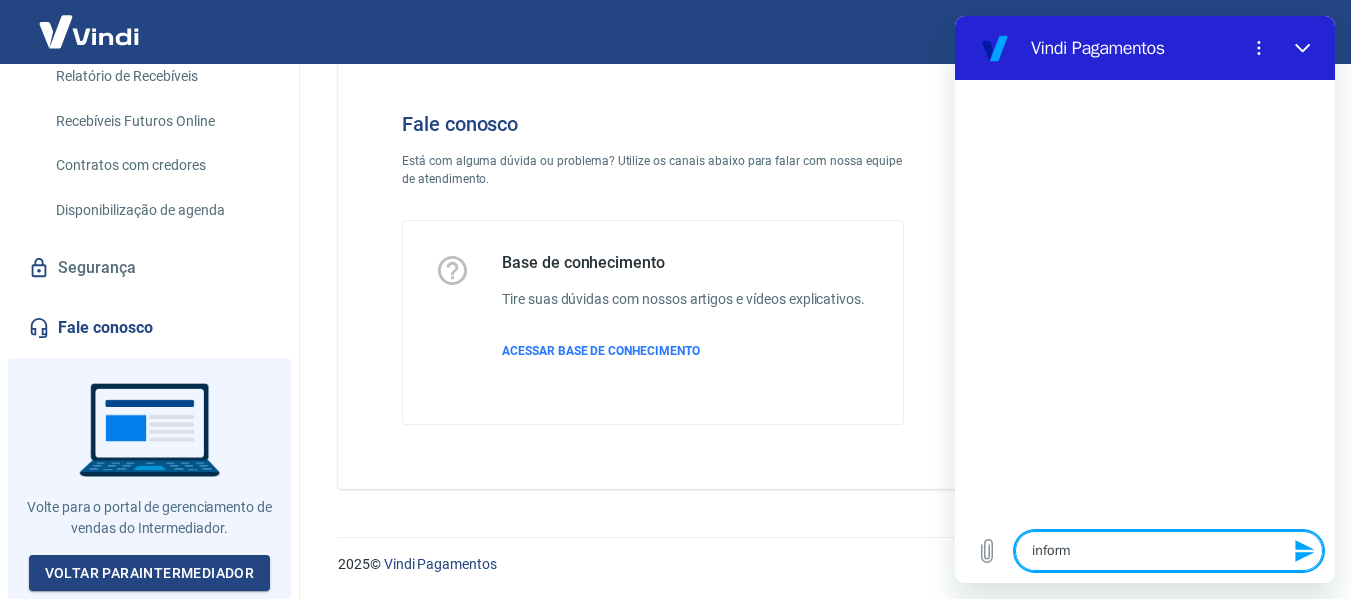 type on "informa" 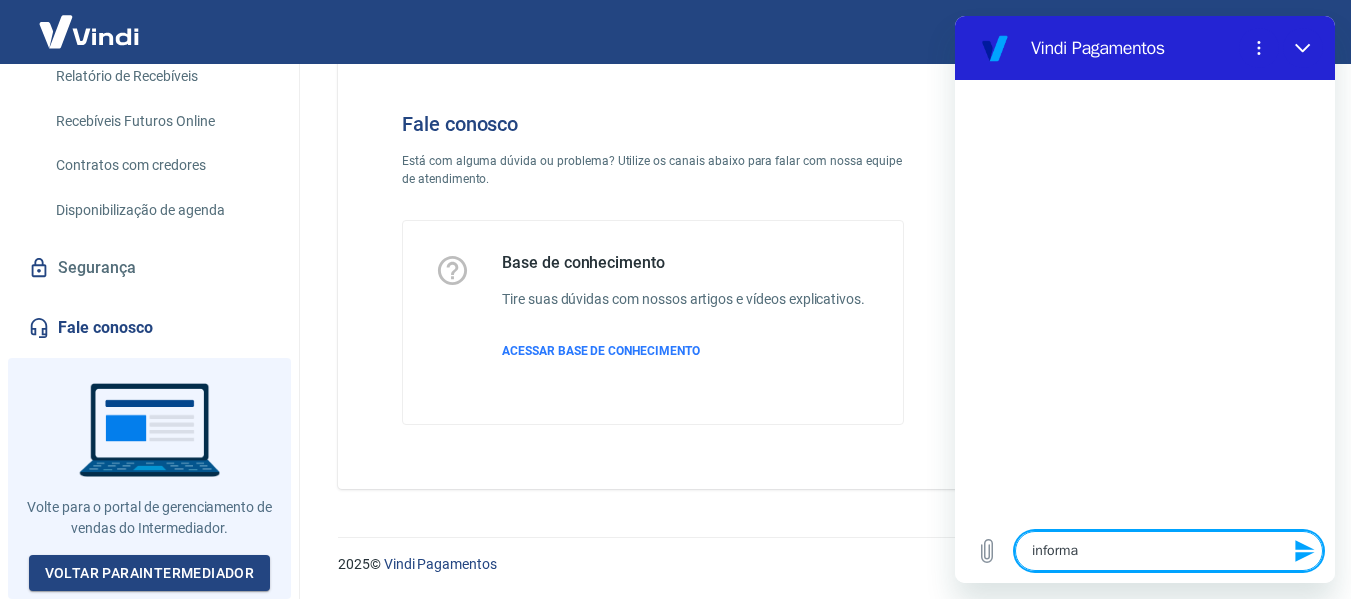 type on "informaç" 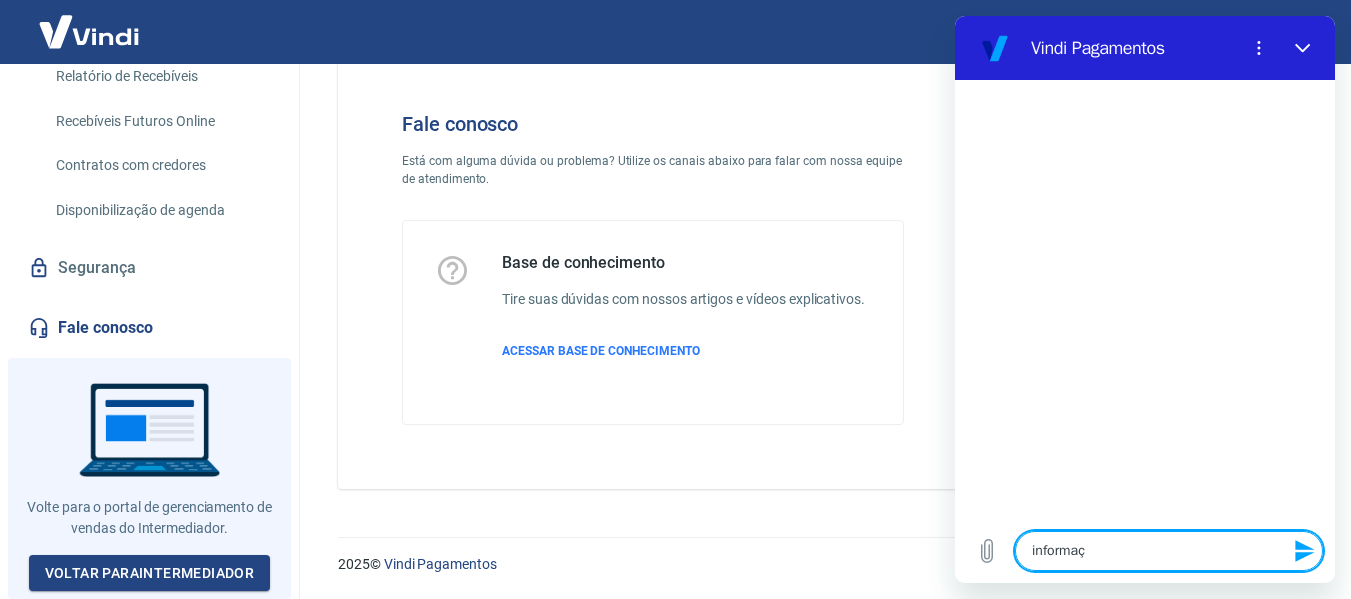 type on "informaçõ" 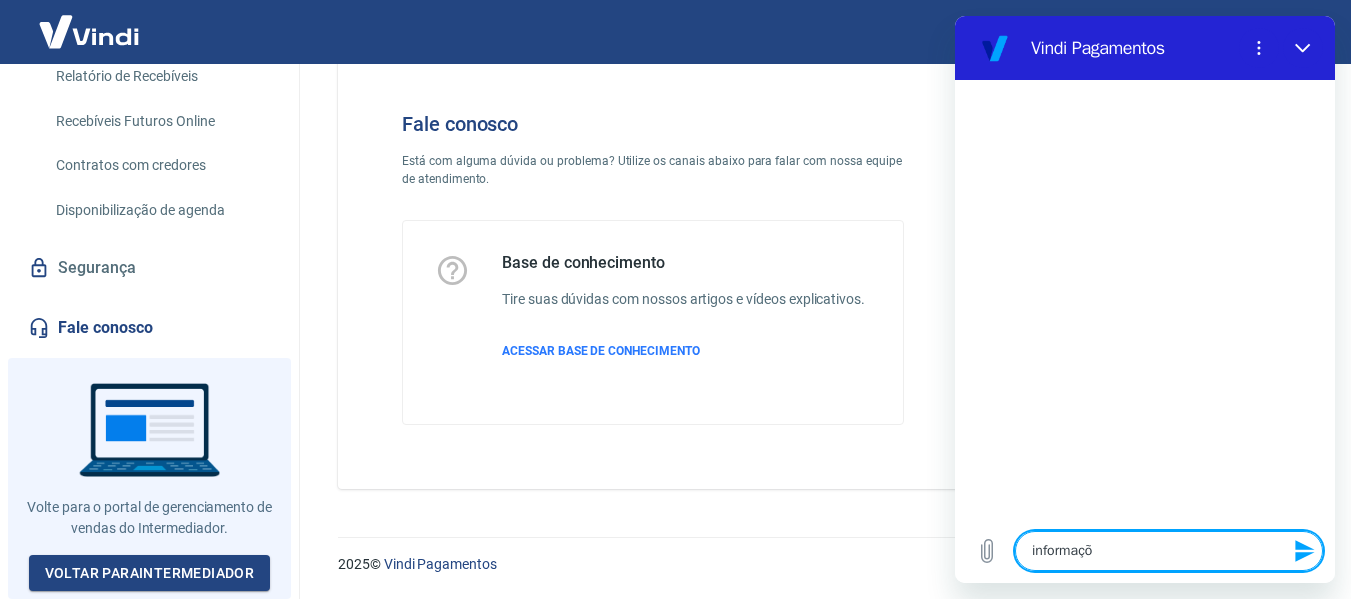 type on "informaçõe" 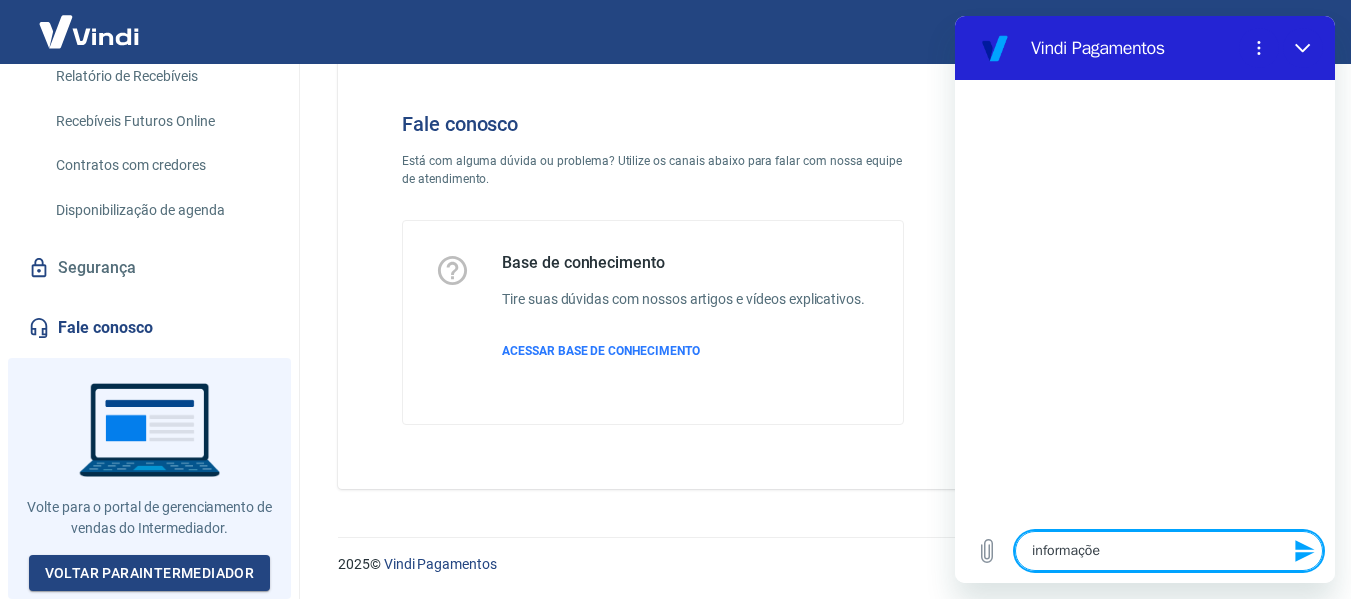 type on "informações" 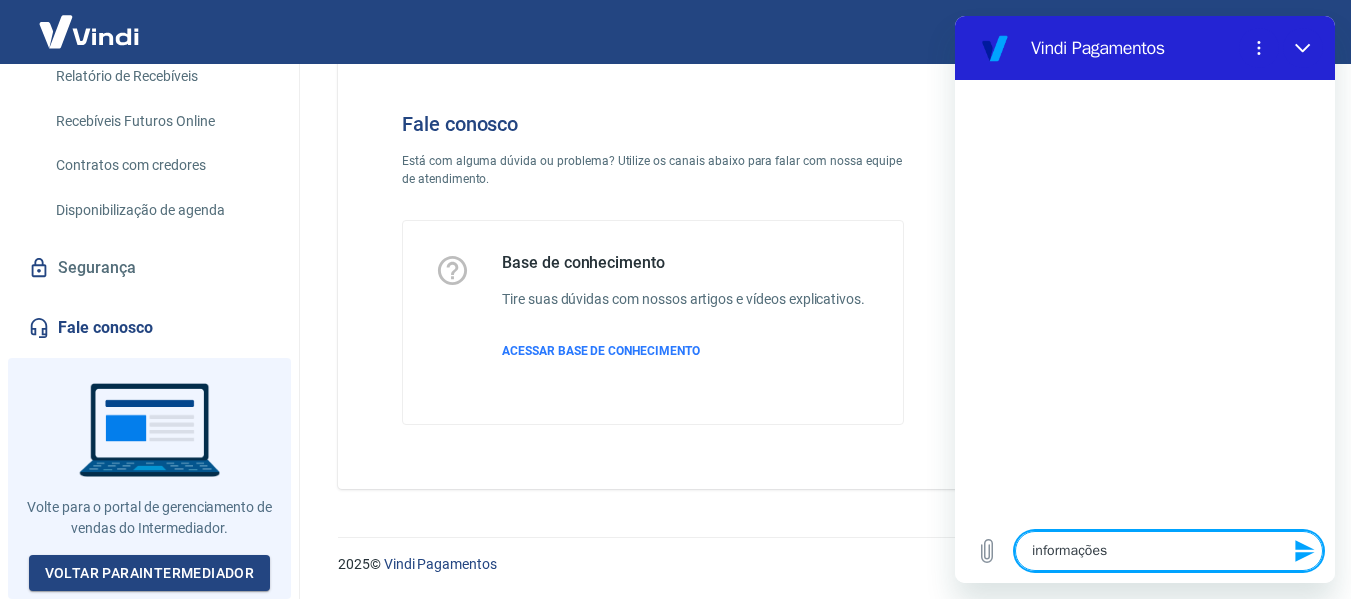 type on "informações" 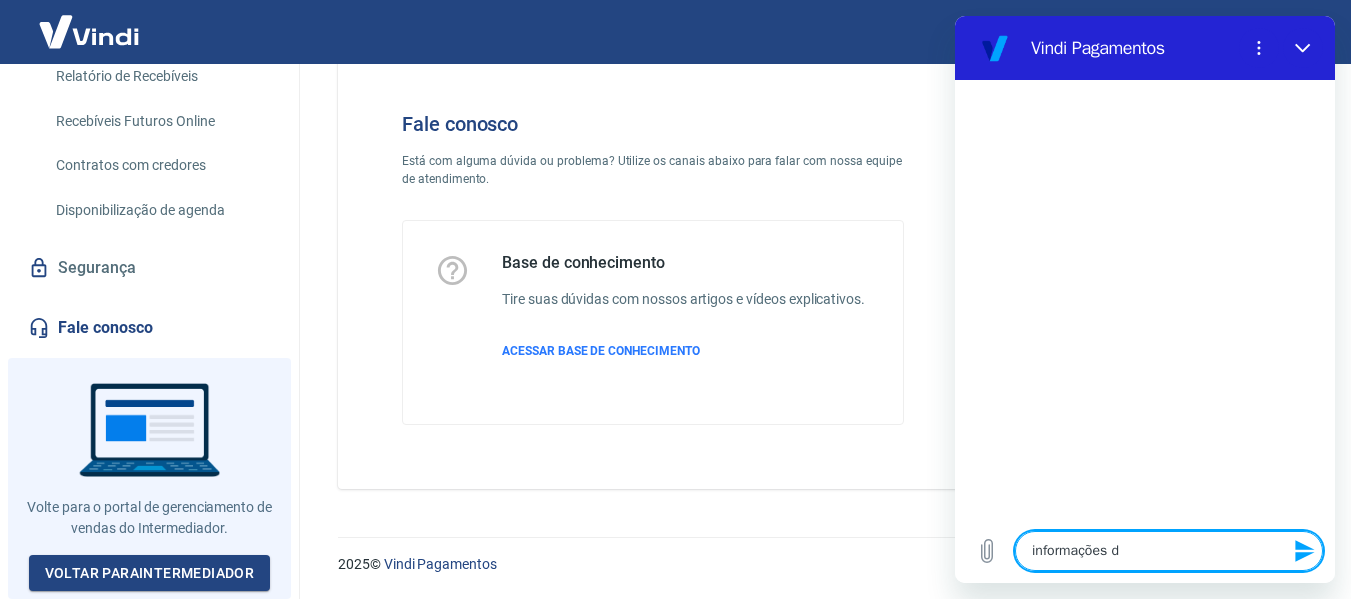 type on "informações de" 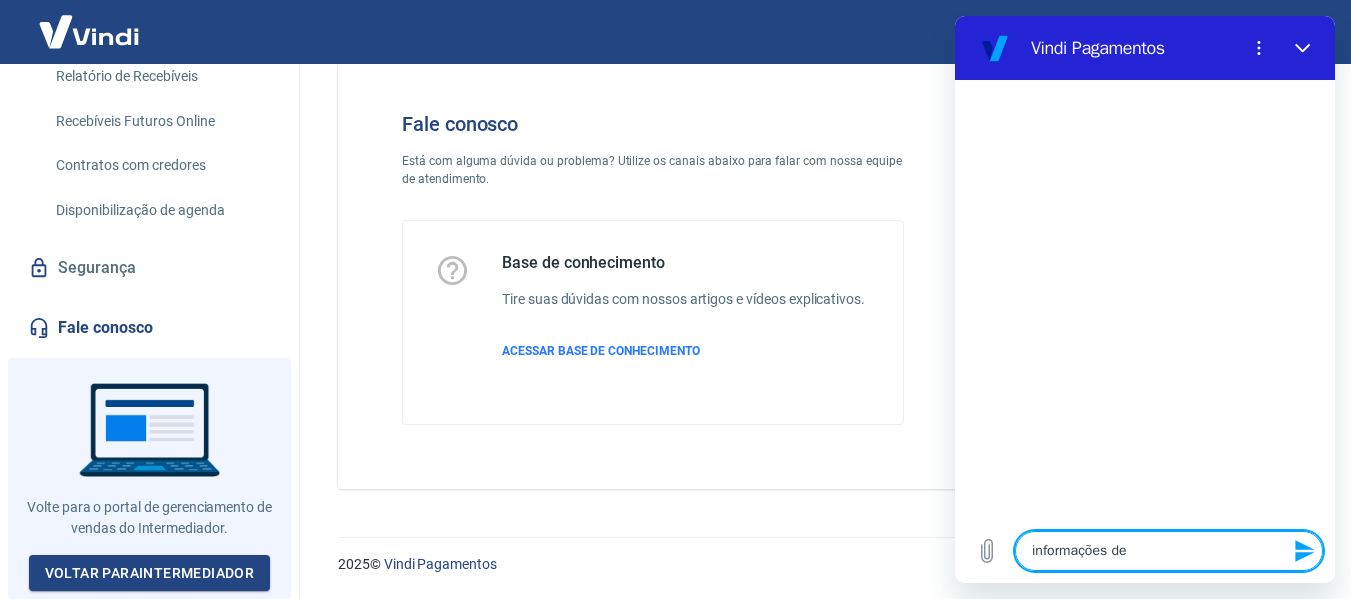 type on "informações de" 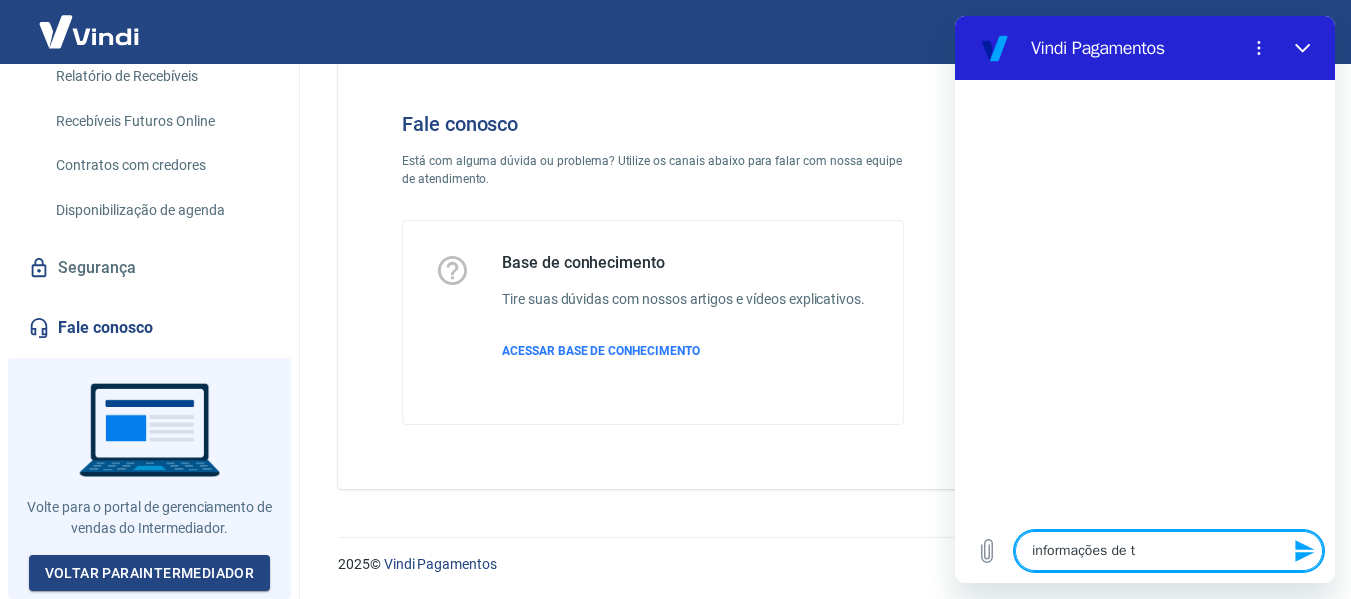 type on "informações de ta" 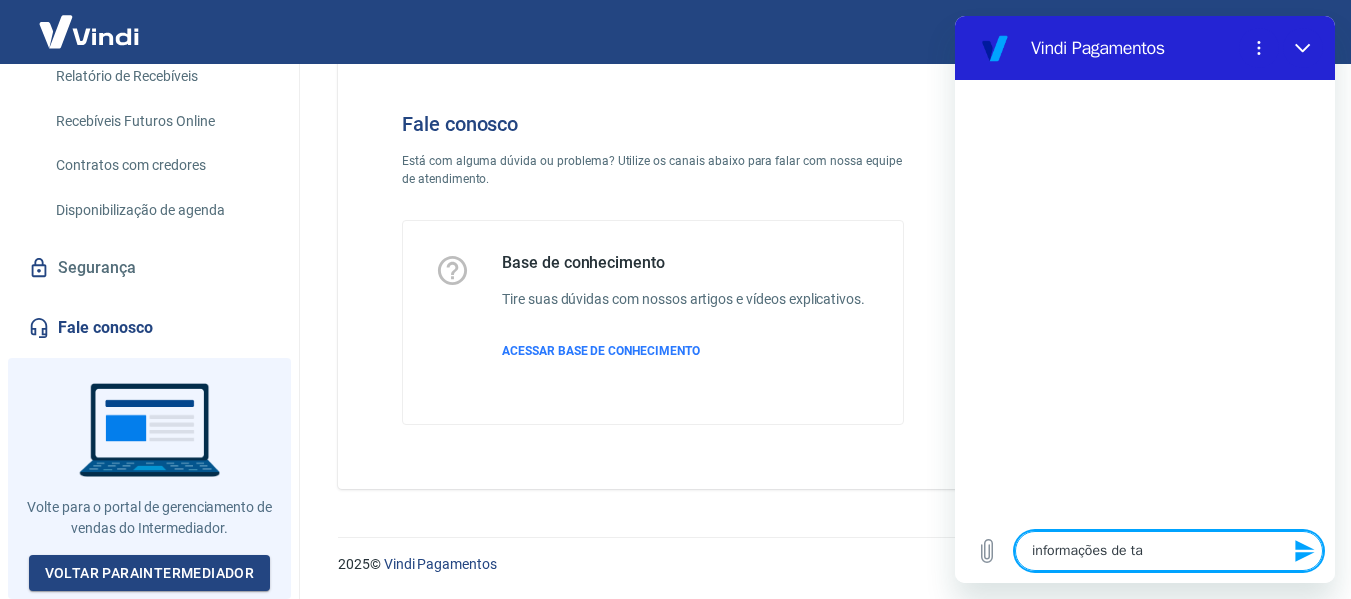 type on "informações de tar" 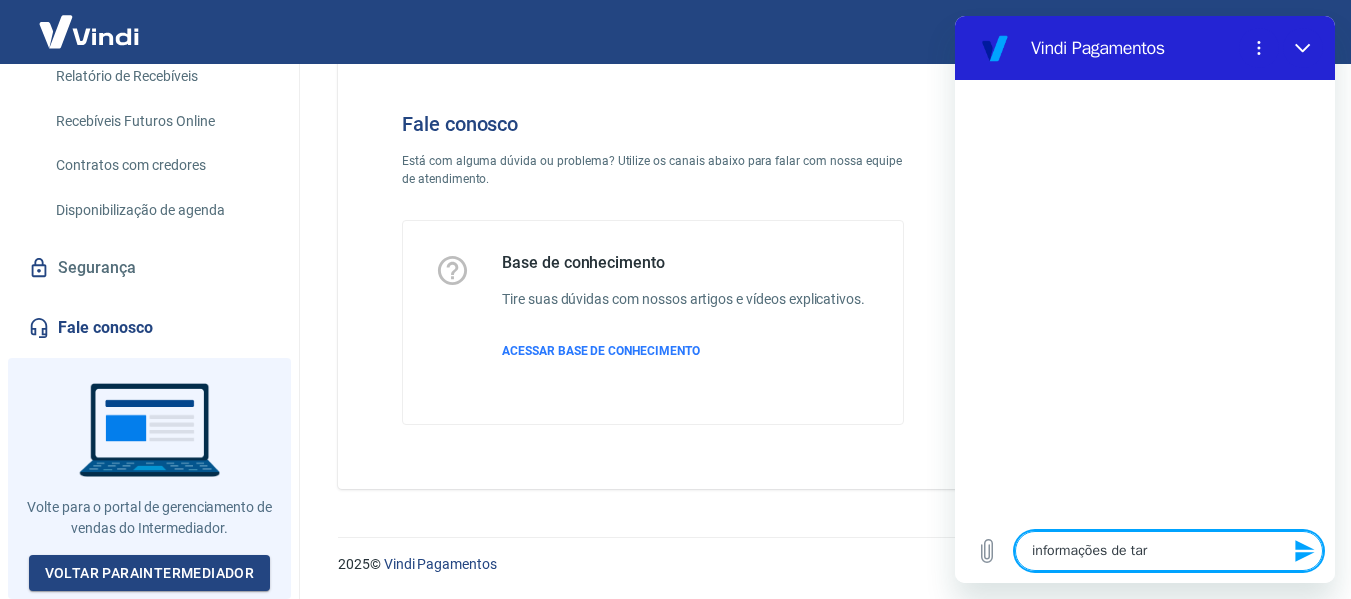 type on "informações de tari" 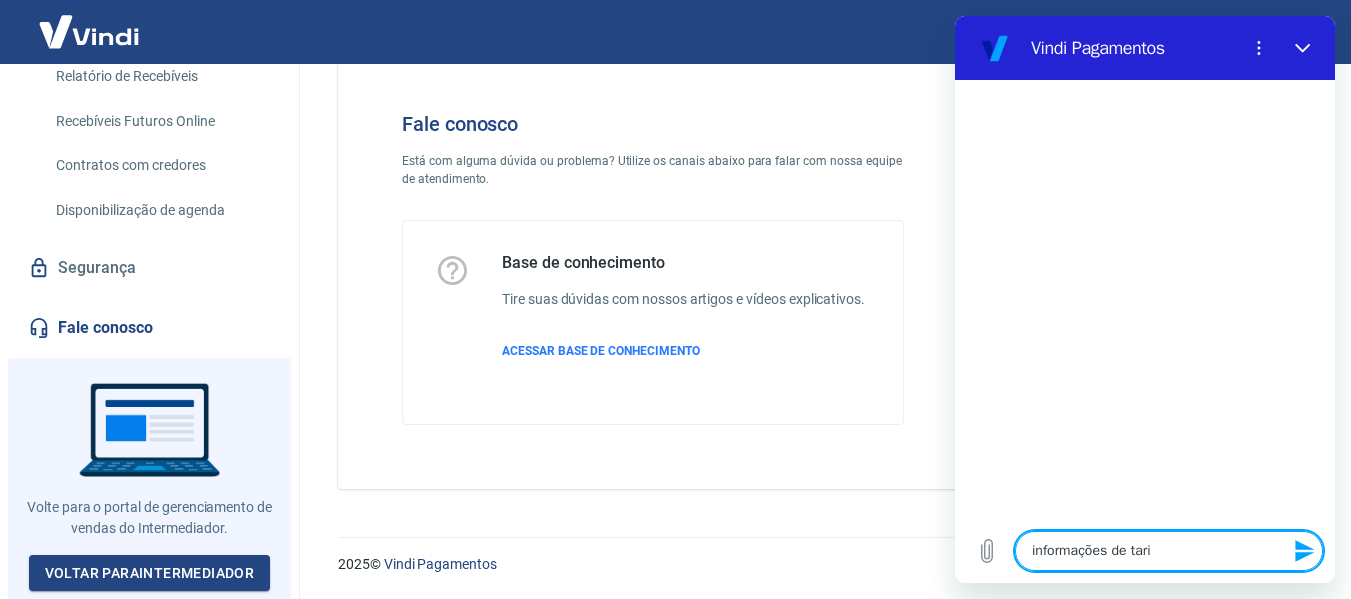 type on "informações de tarig" 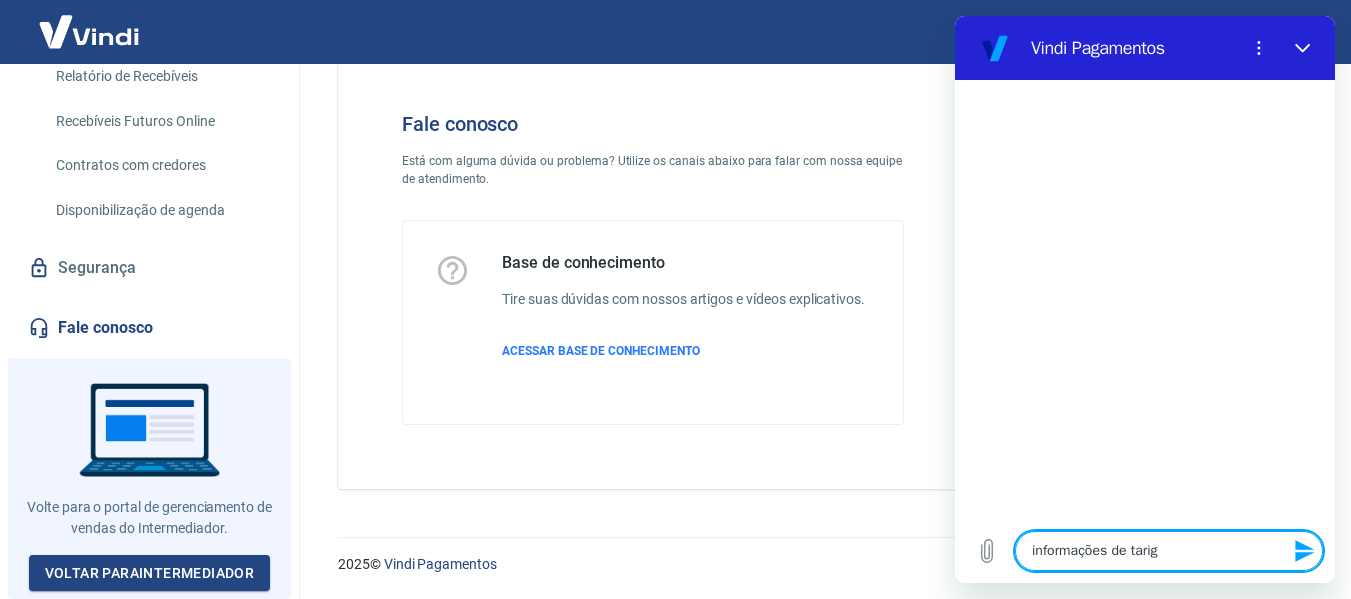 type on "informações de tariga" 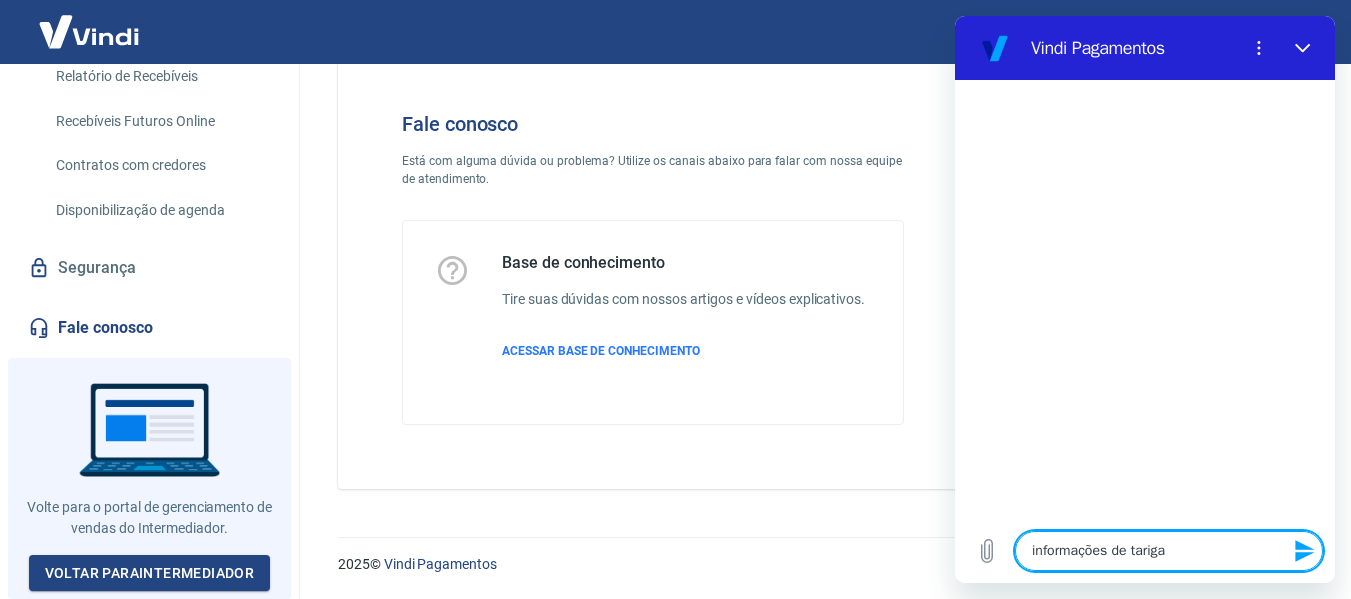 type on "informações de tarigas" 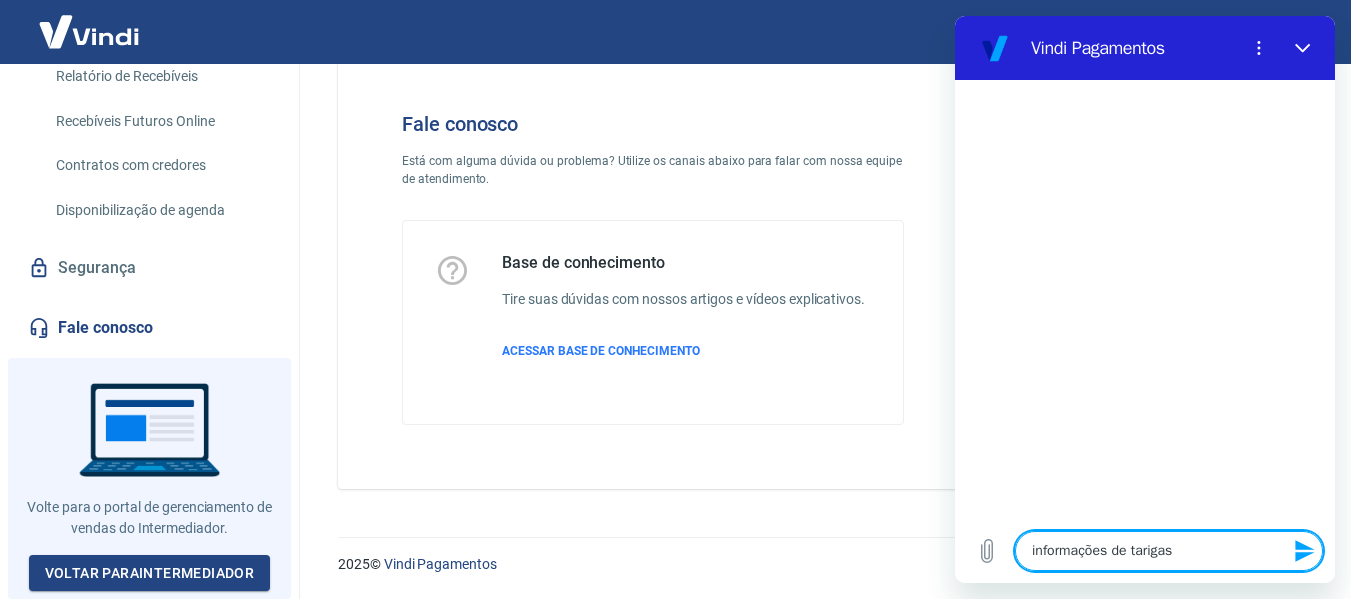 type on "informações de tarigas" 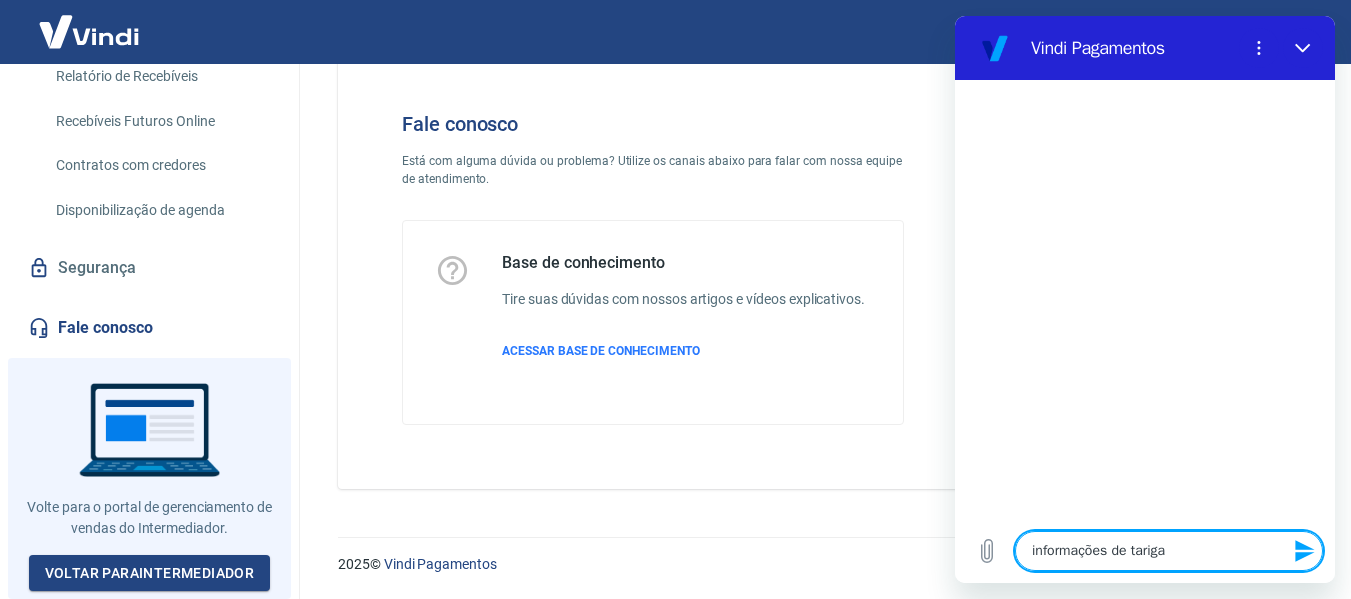 type on "informações de tarig" 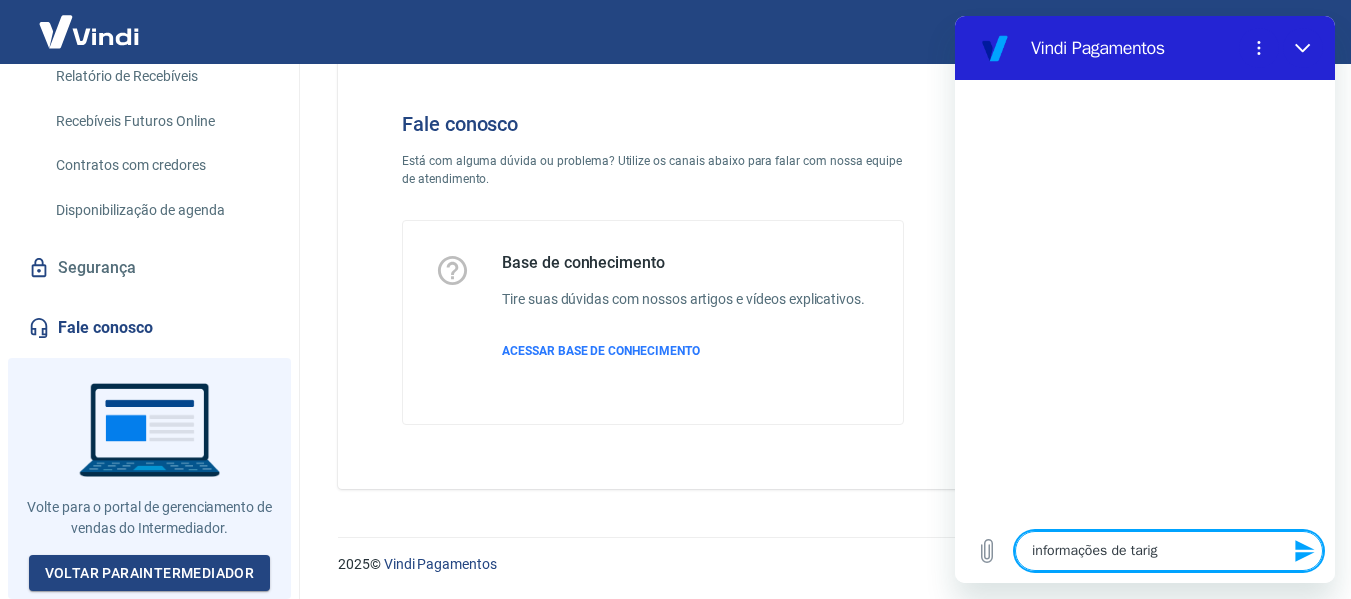 type on "informações de tari" 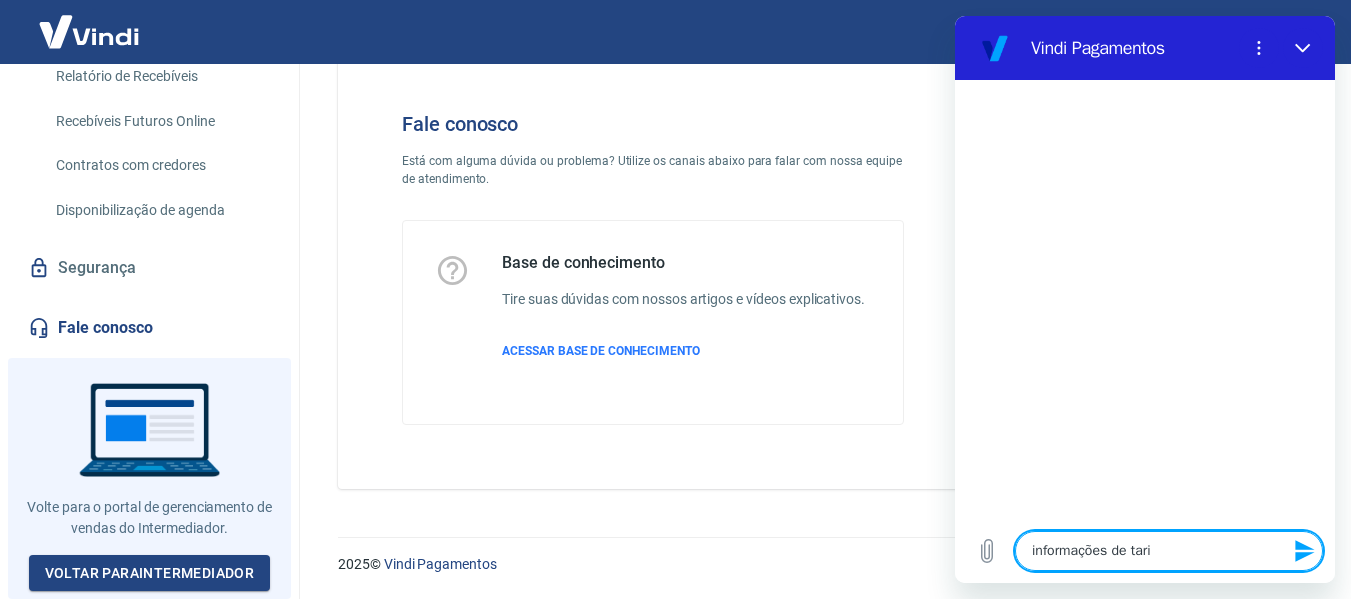 type on "informações de tarif" 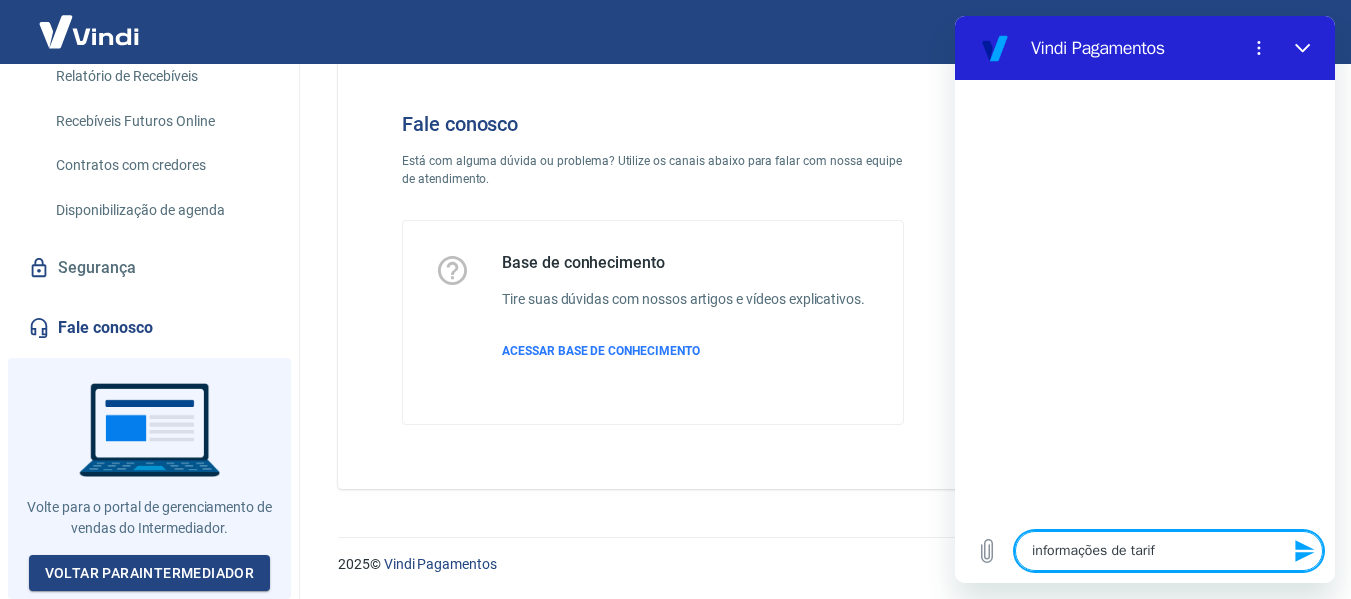 type on "informações de tarifa" 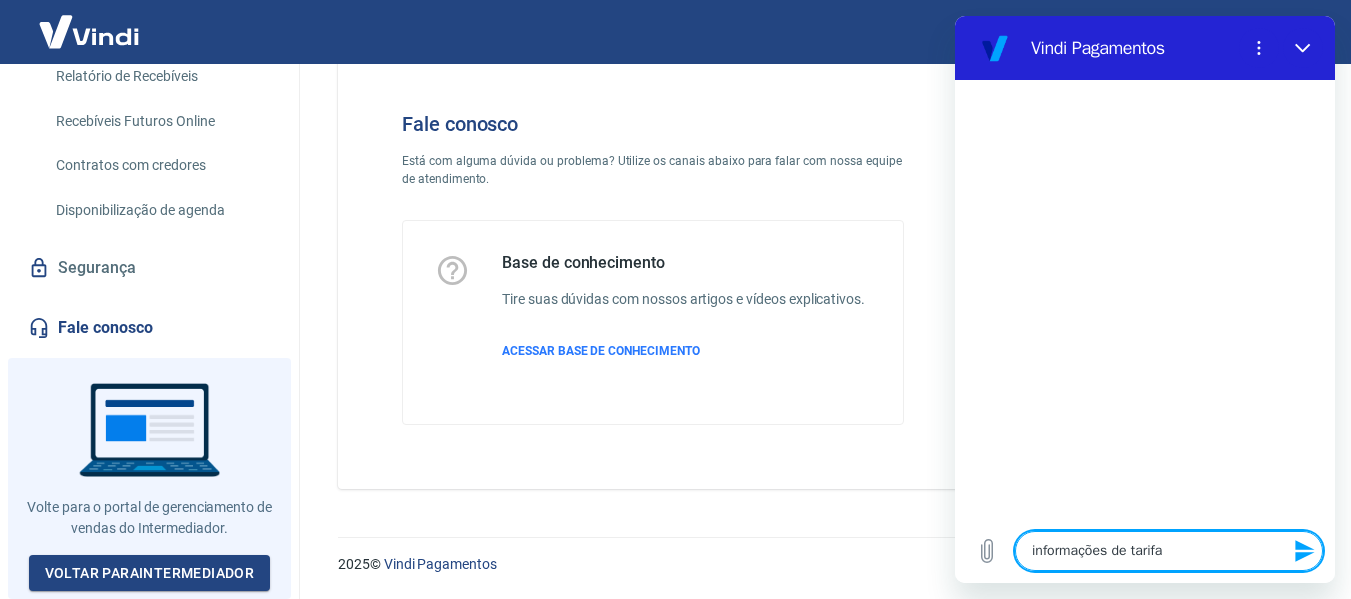 type on "x" 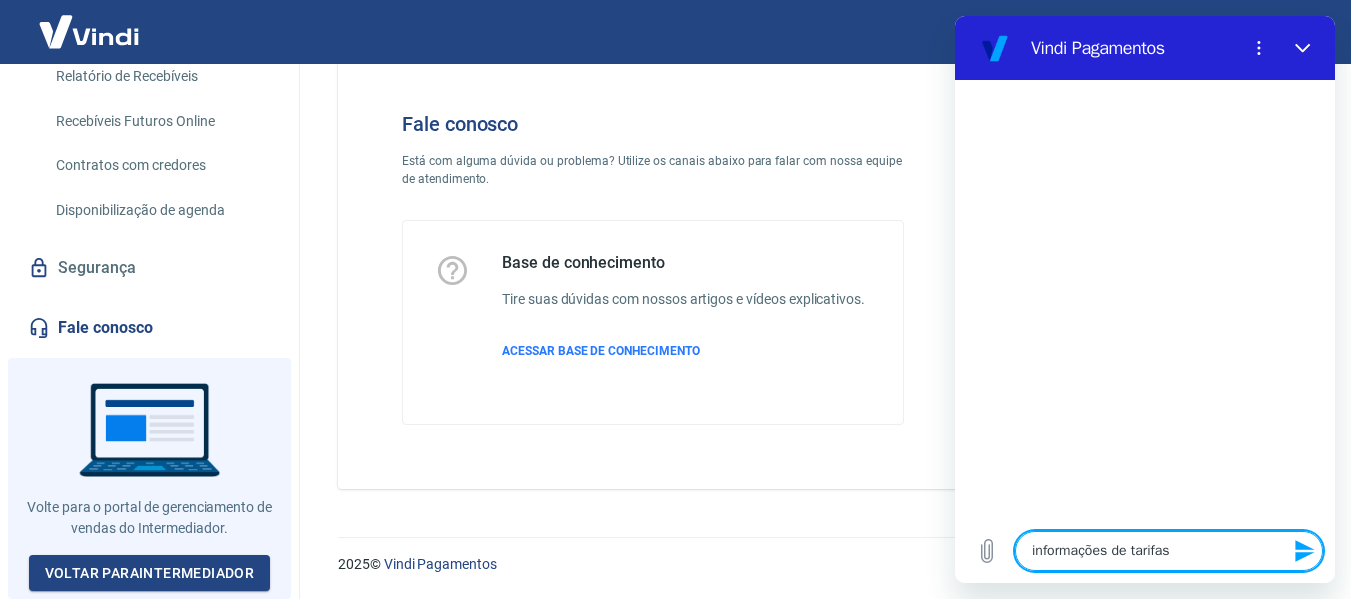type on "informações de tarifas" 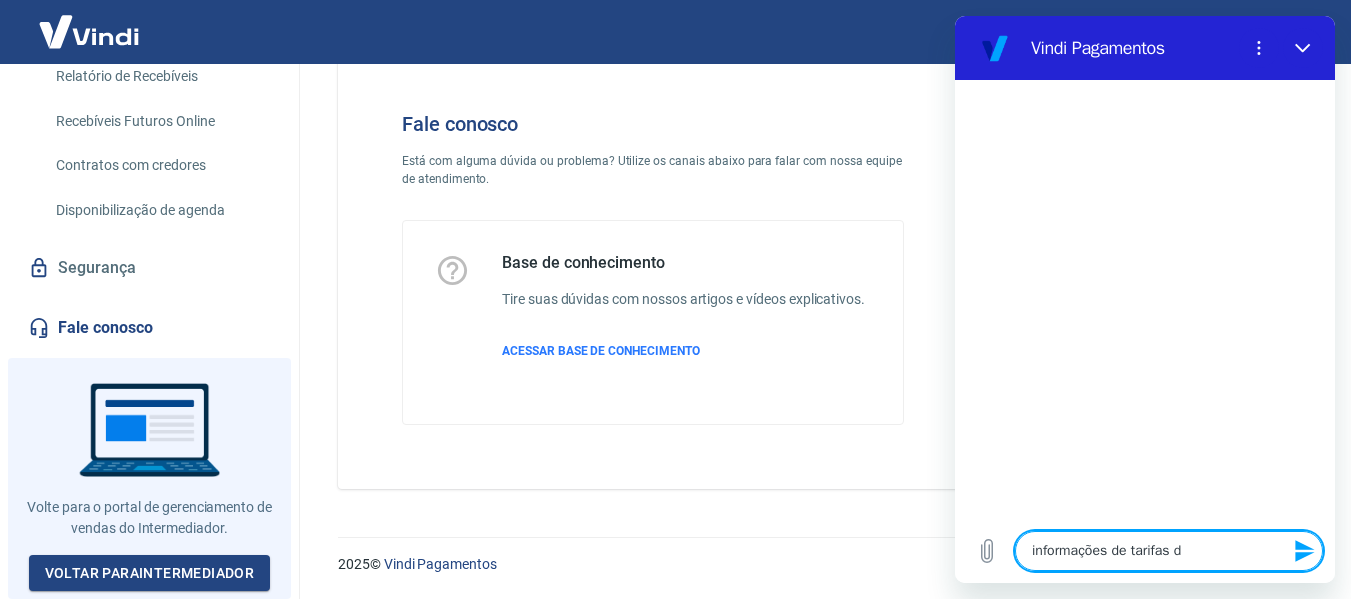 type on "informações de tarifas de" 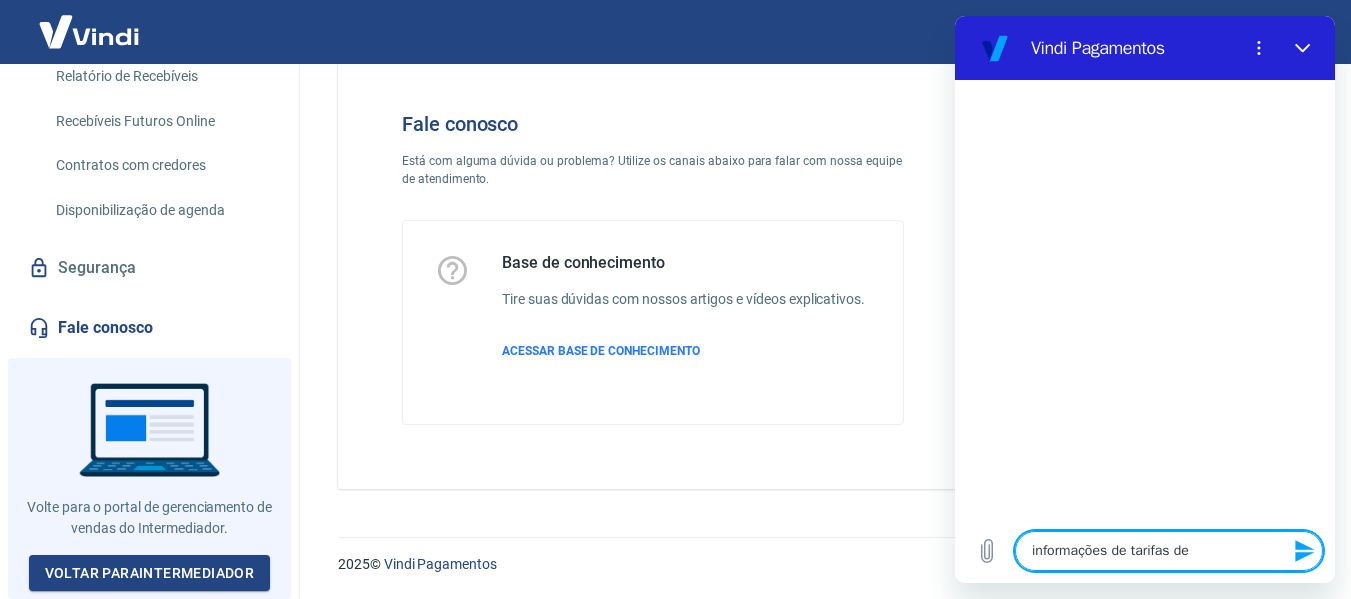 type on "informações de tarifas de" 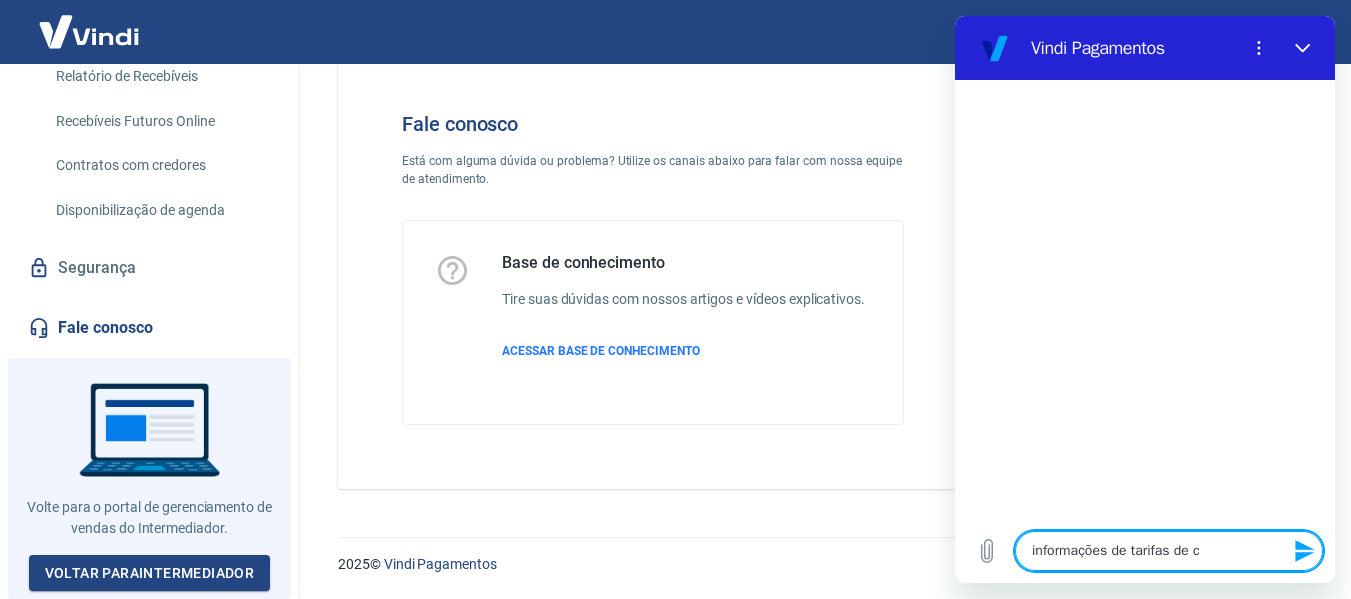type on "x" 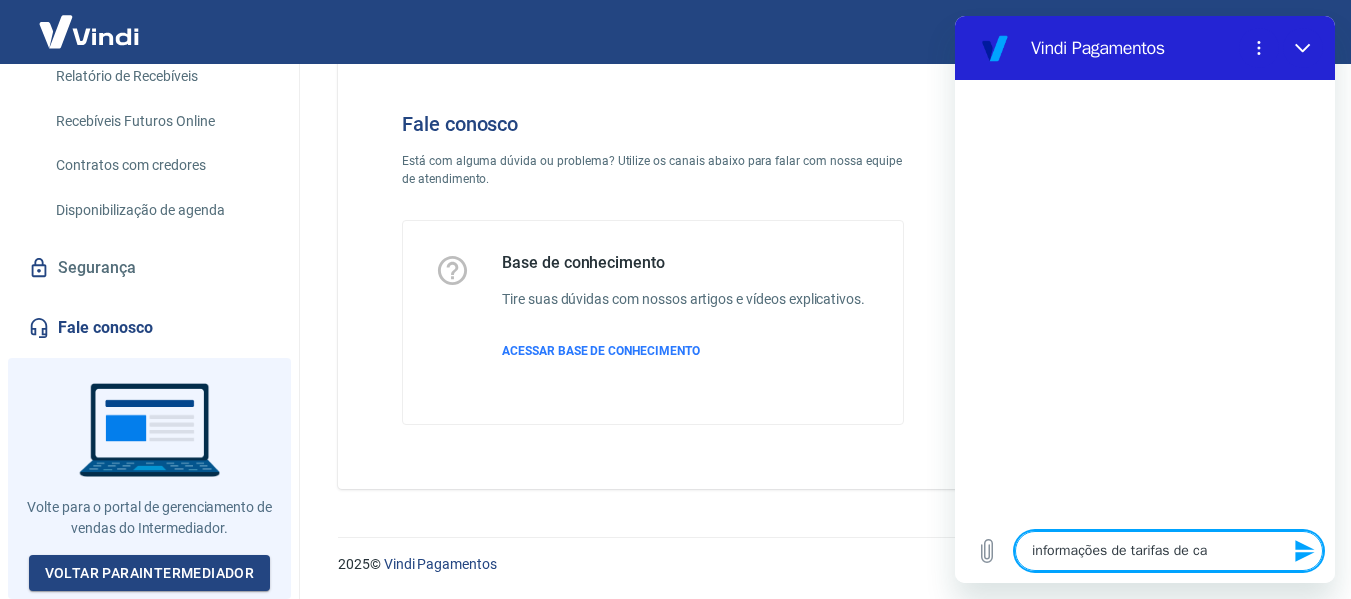 type on "informações de tarifas de car" 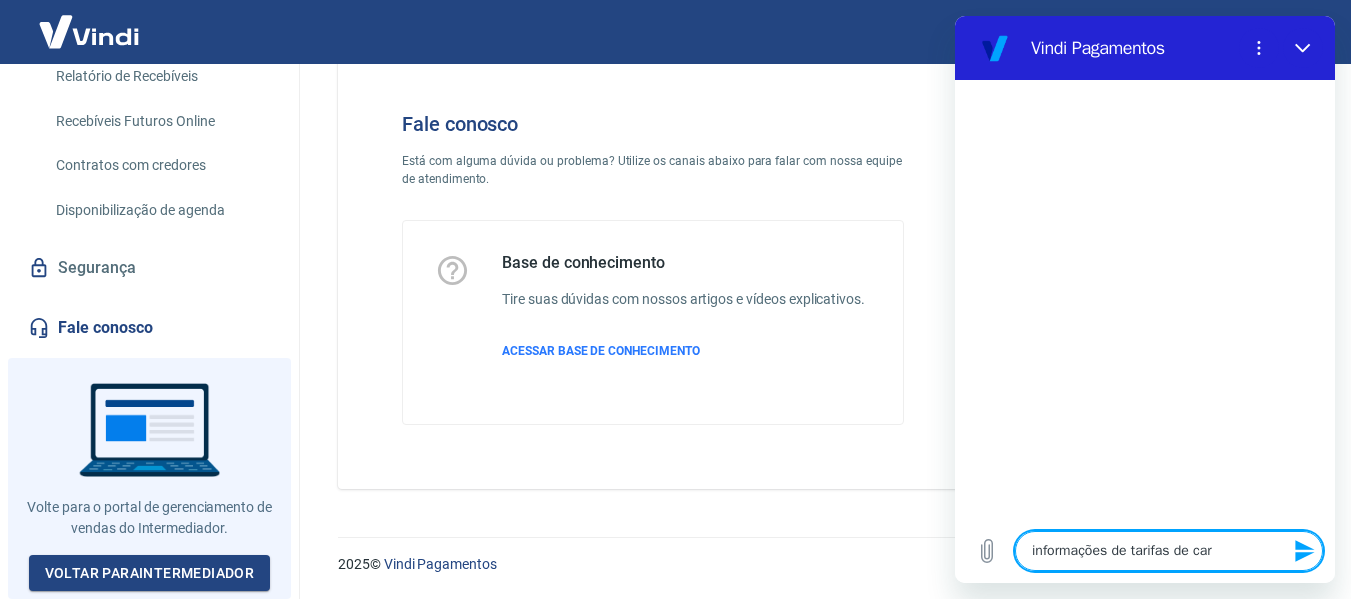 type on "x" 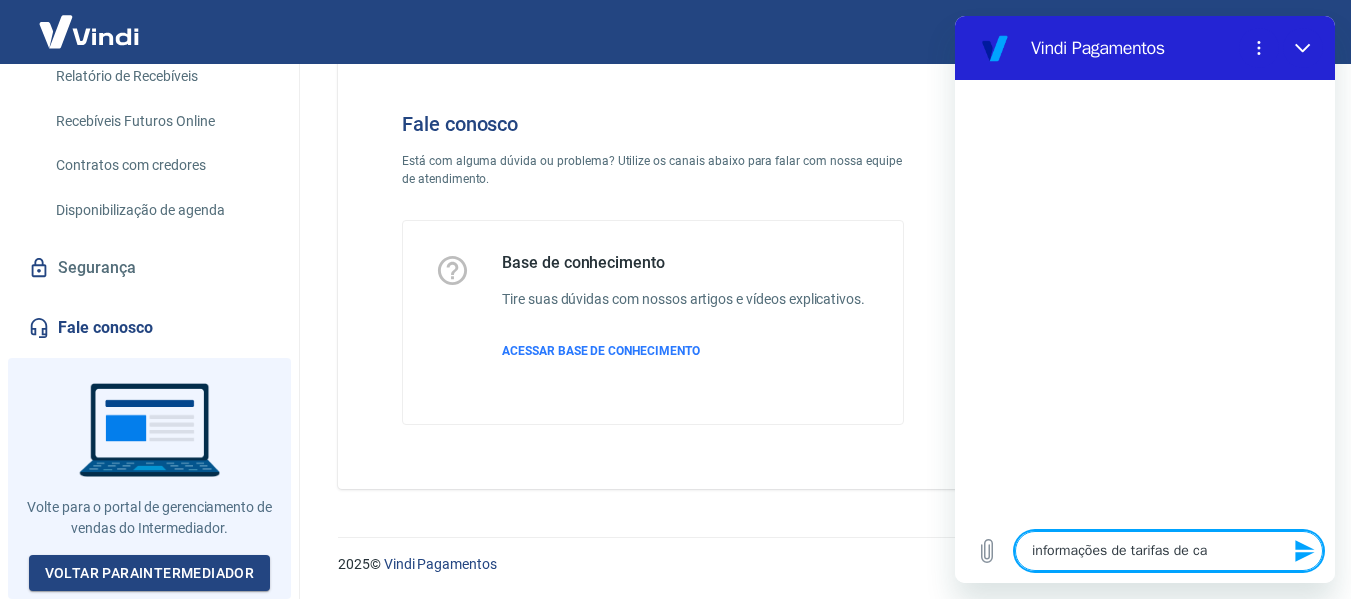 type on "informações de tarifas de c" 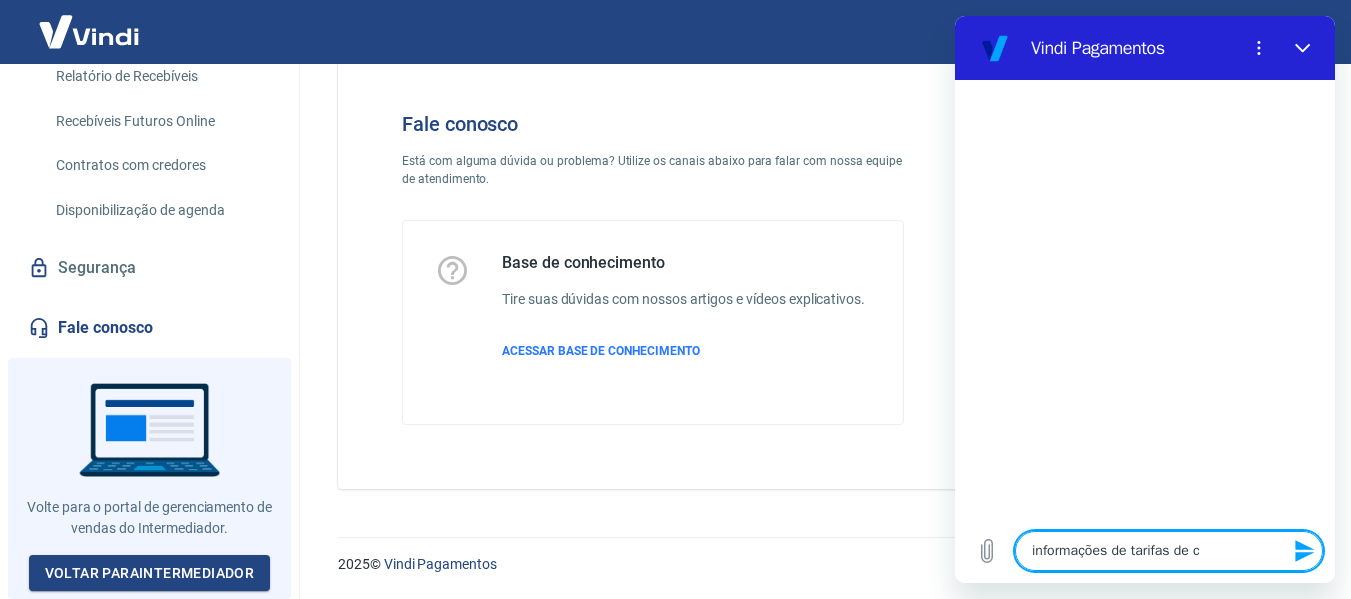 type on "informações de tarifas de" 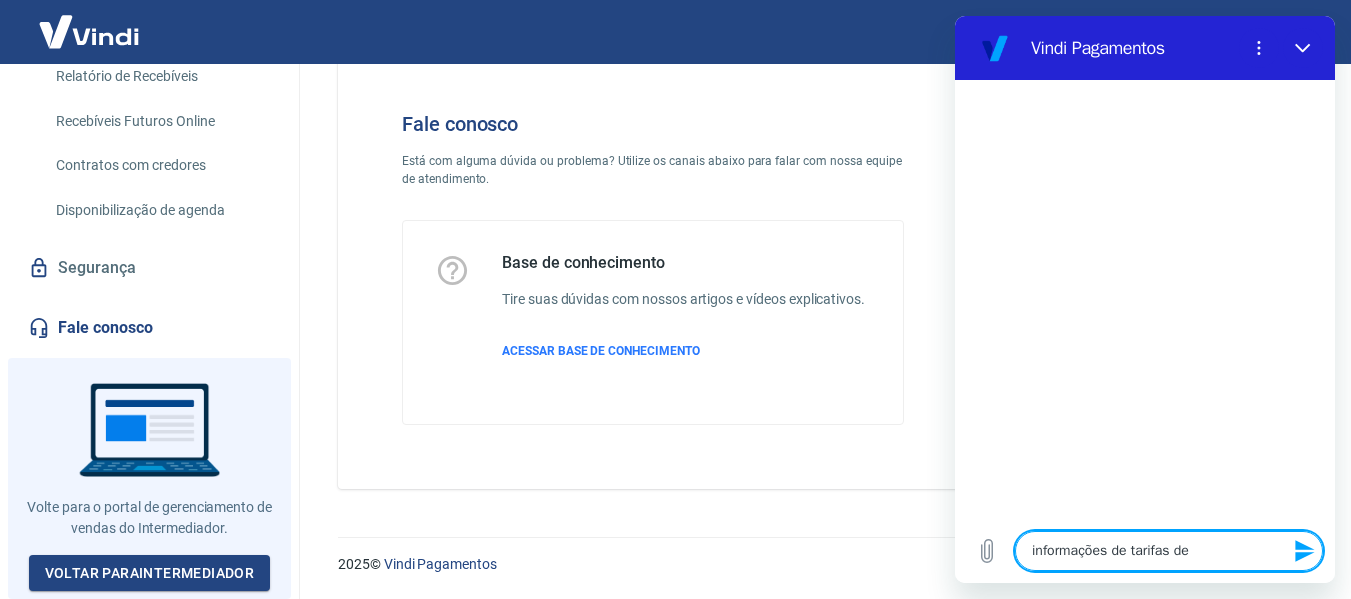 type on "informações de tarifas de r" 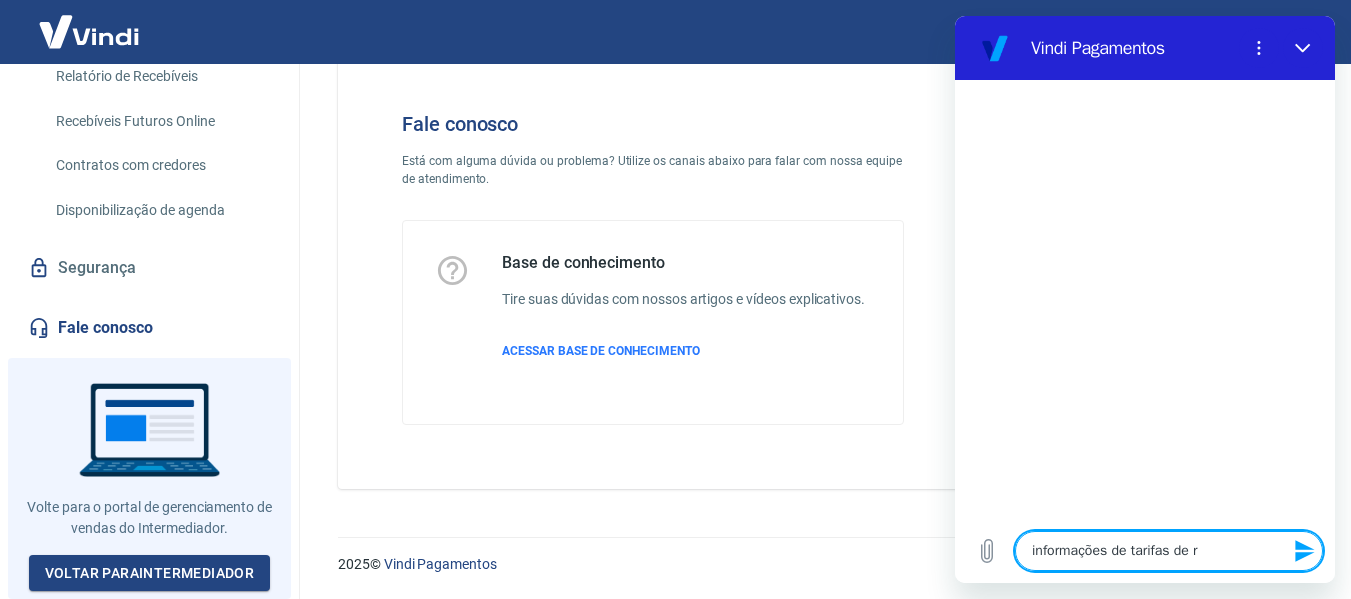 type on "informações de tarifas de re" 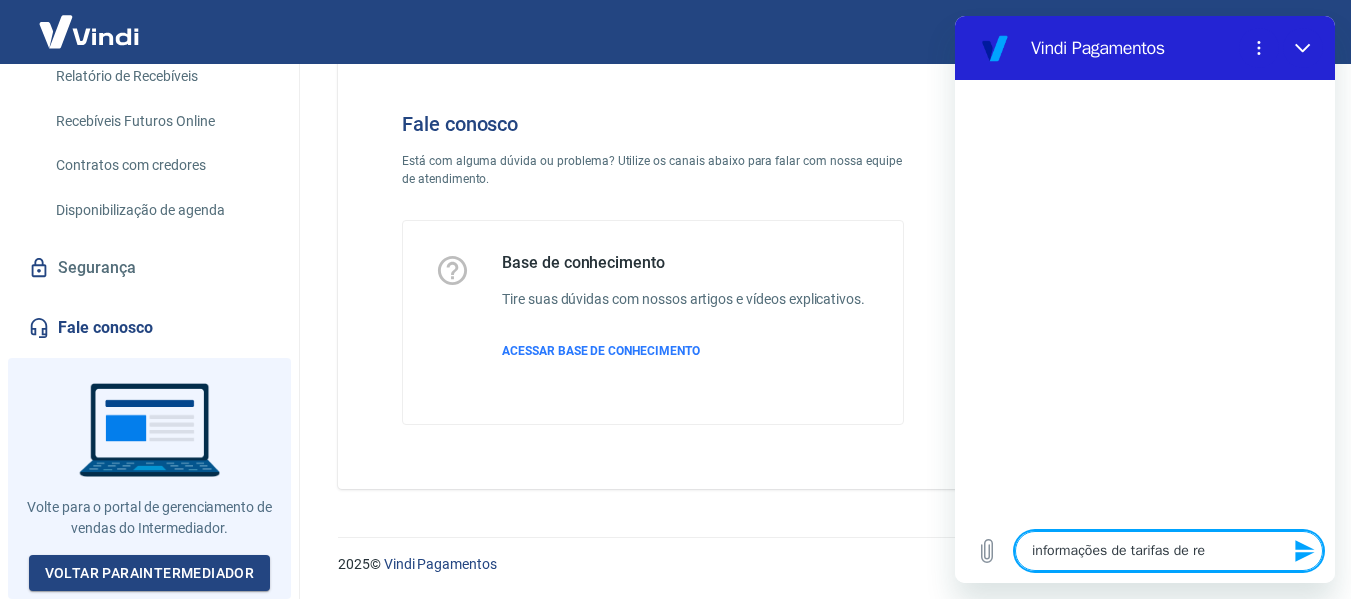 type on "informações de tarifas de rec" 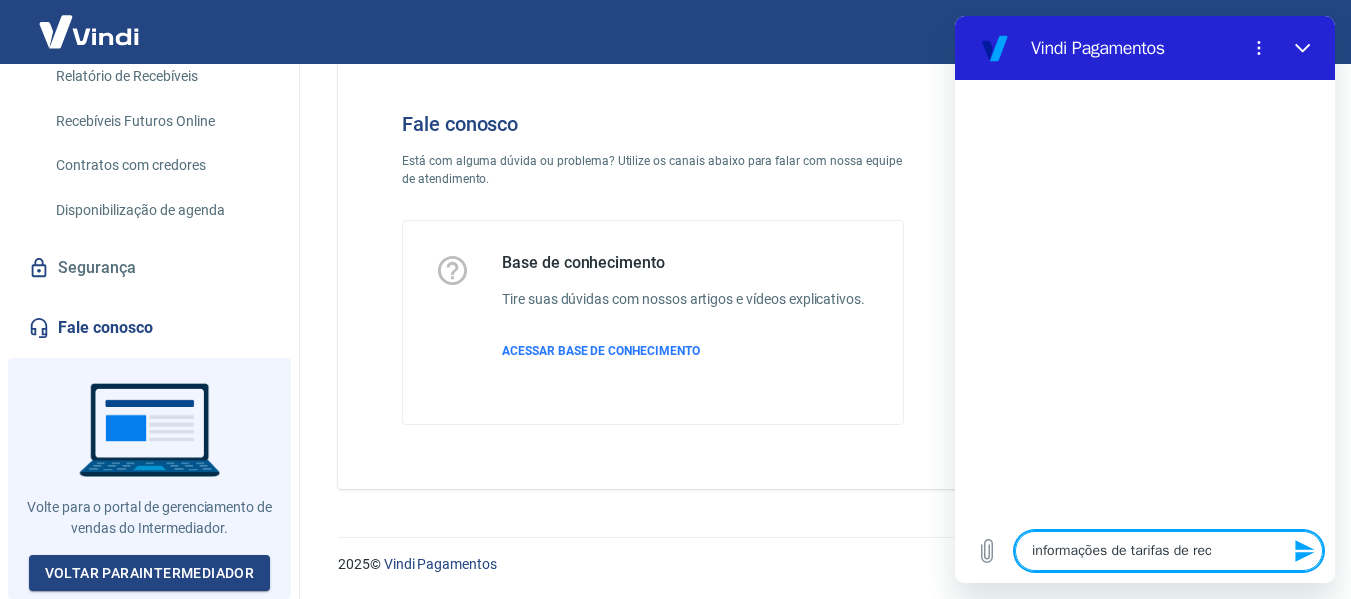 type on "informações de tarifas de rece" 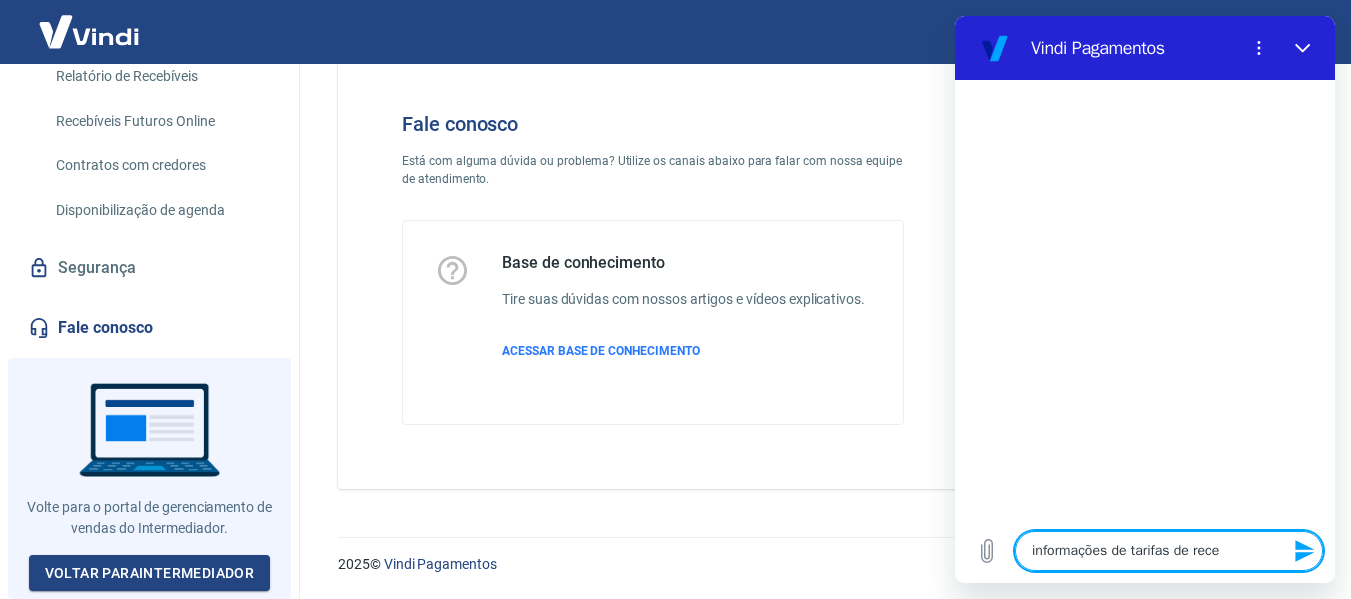 type on "informações de tarifas de receb" 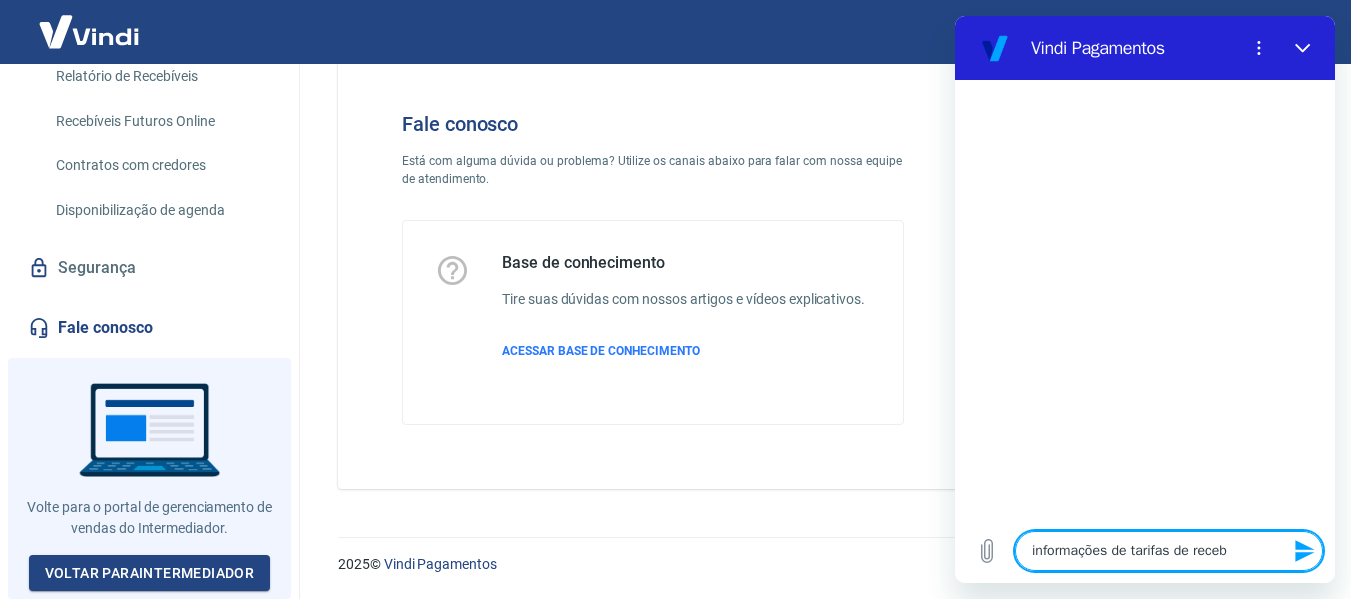 type on "informações de tarifas de recebi" 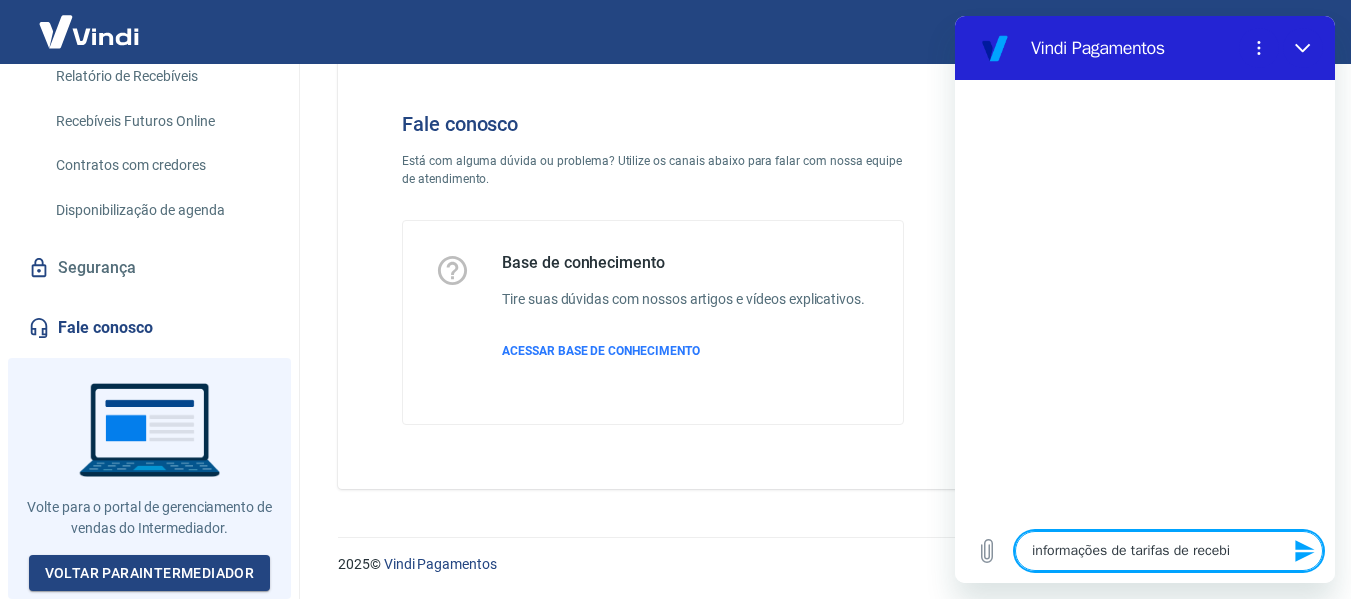 type on "informações de tarifas de recebim" 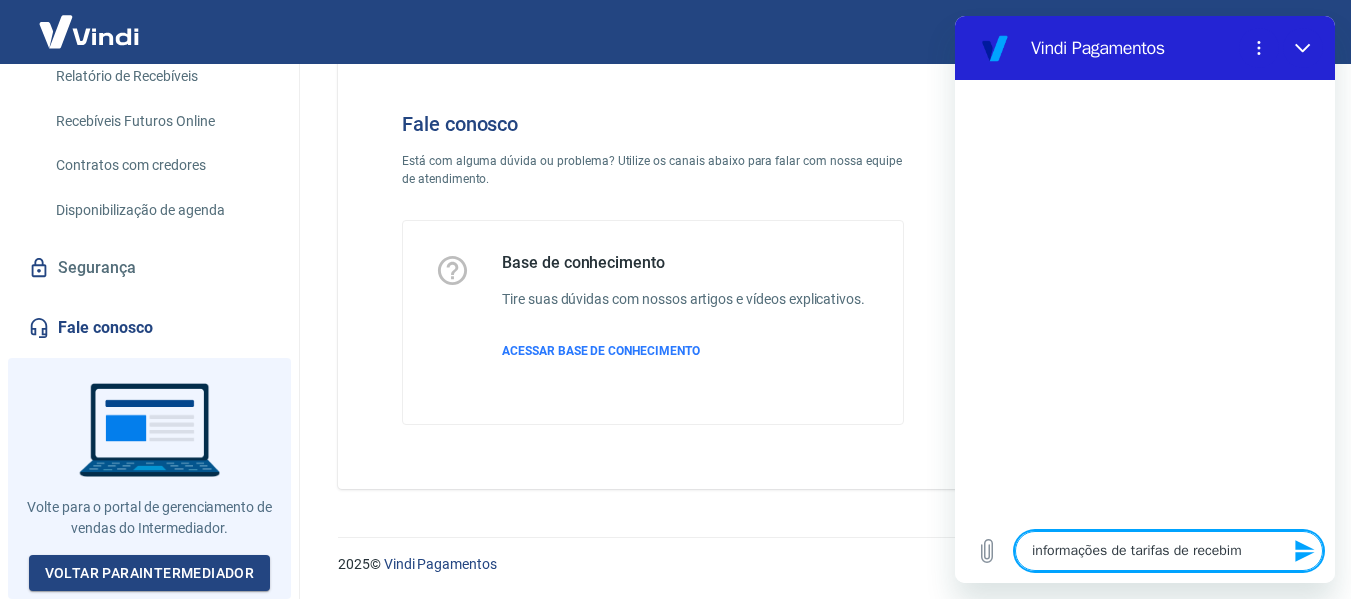 type on "informações de tarifas de recebime" 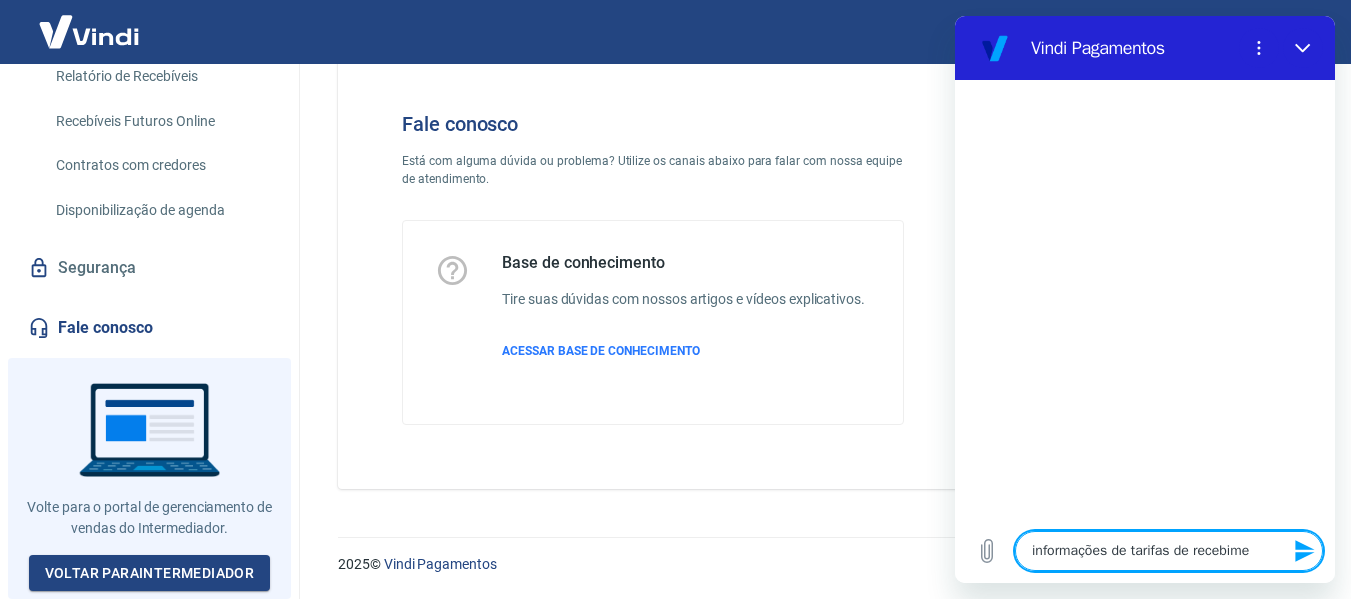 type on "informações de tarifas de recebimen" 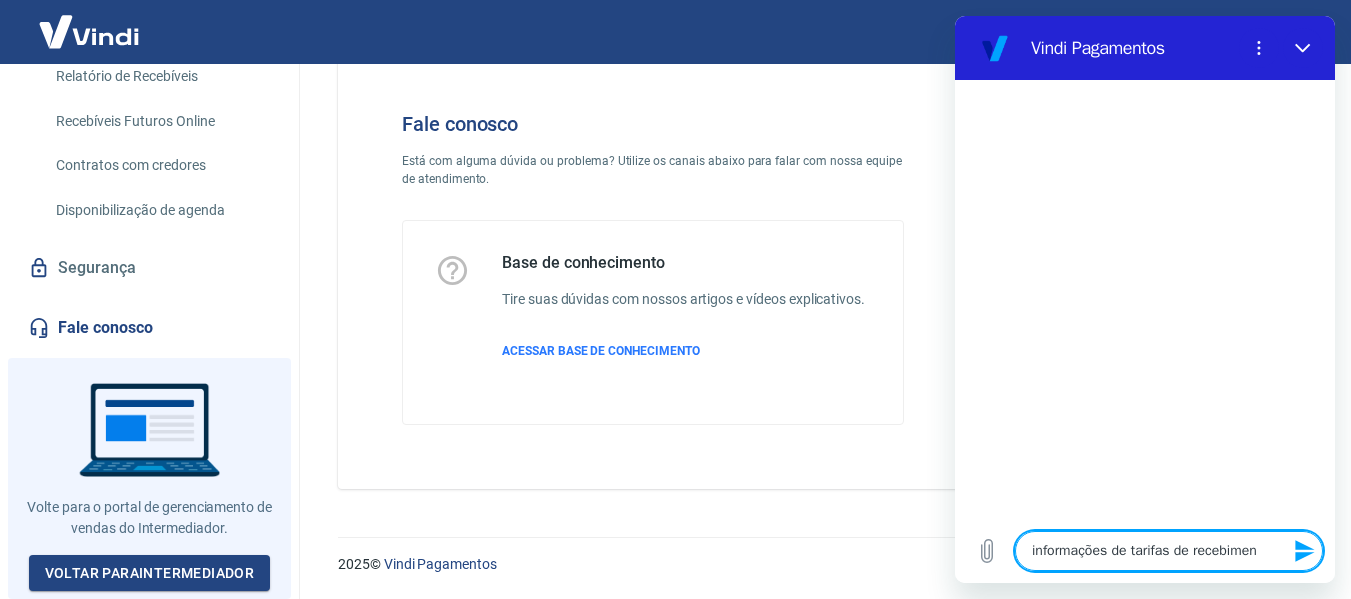 type on "informações de tarifas de recebiment" 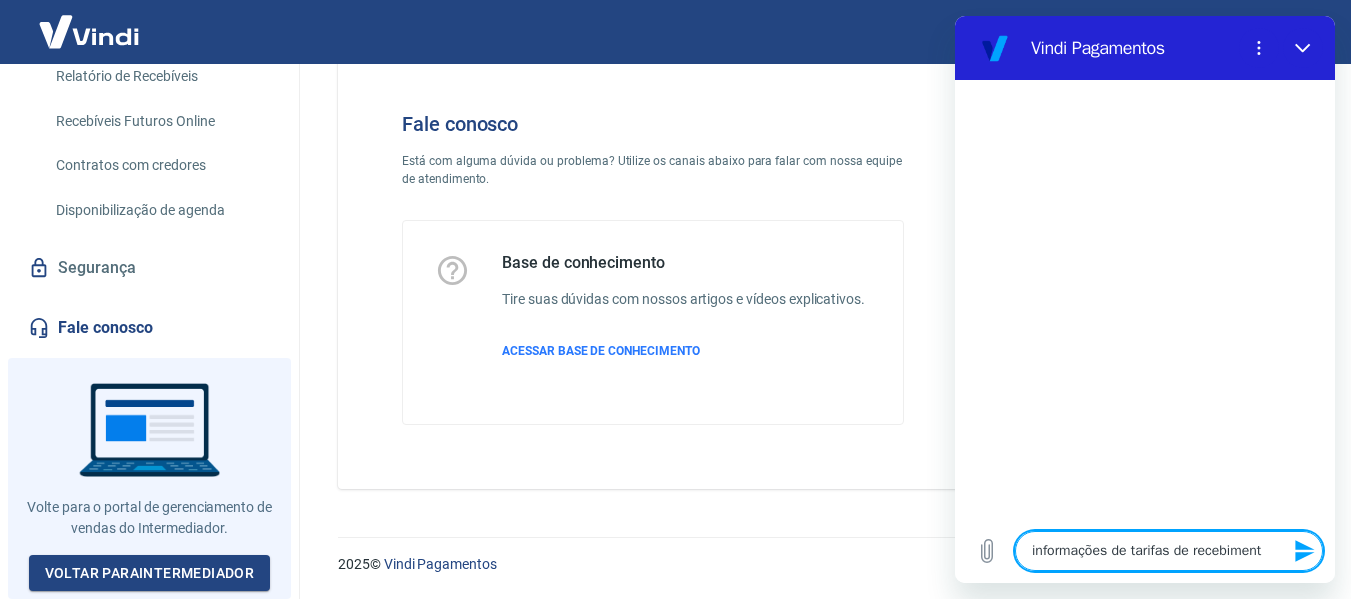 type on "informações de tarifas de recebimento" 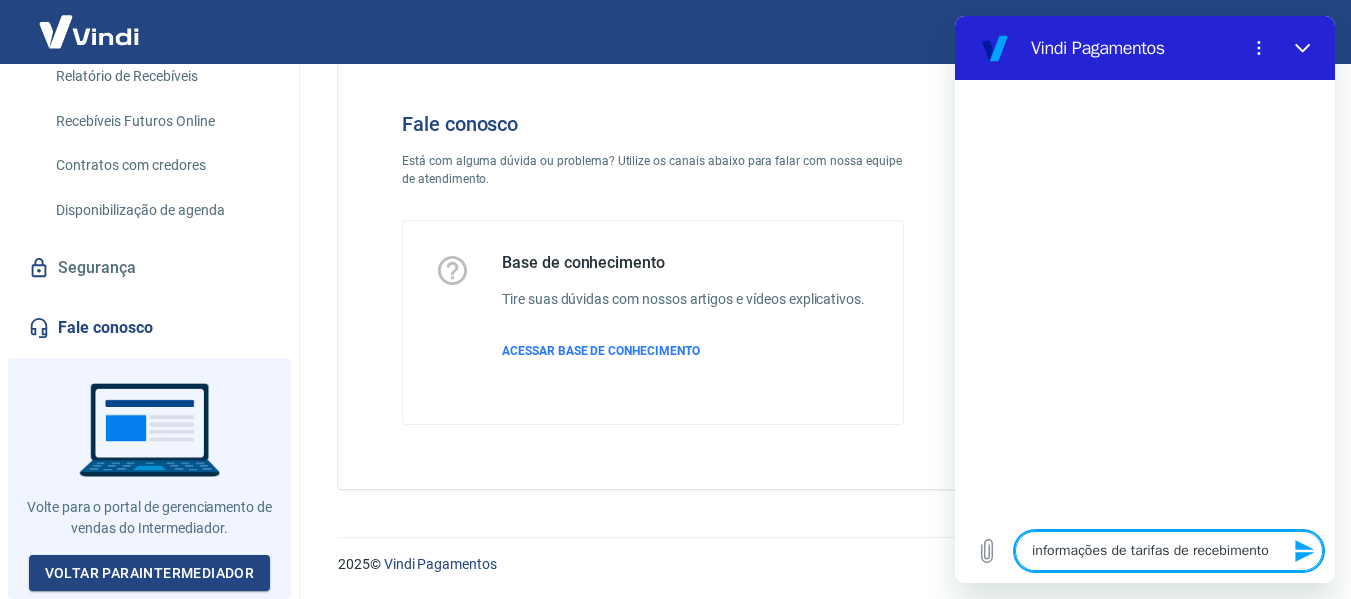 type on "informações de tarifas de recebimento" 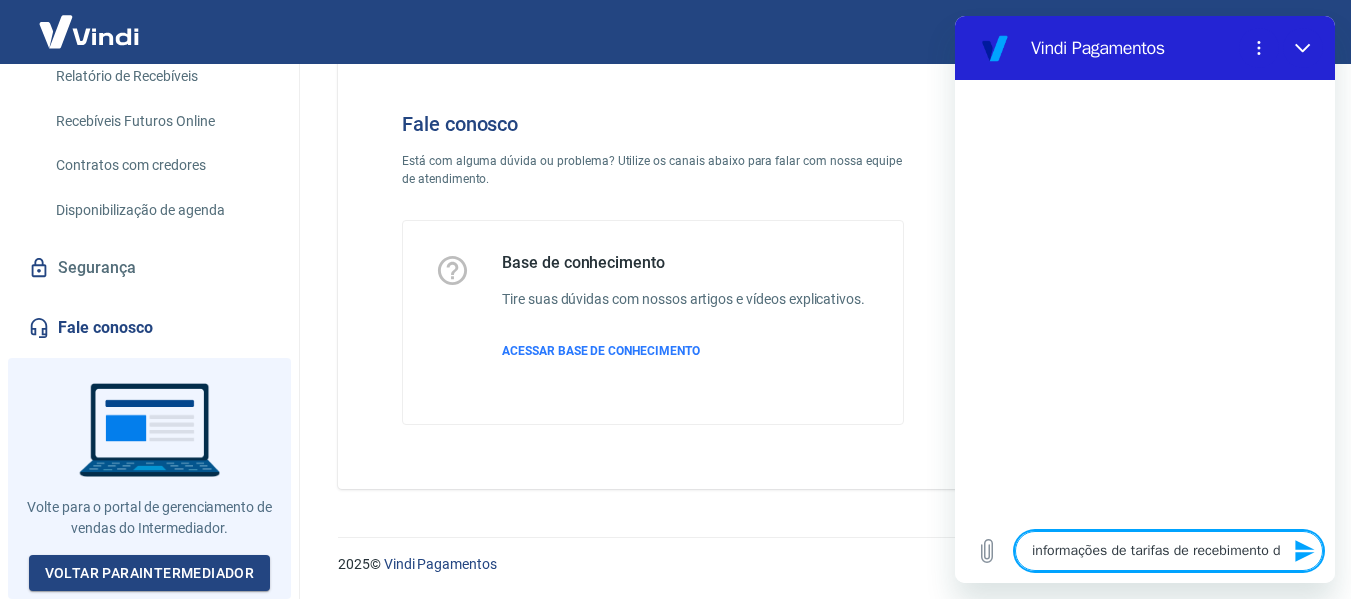 type on "informações de tarifas de recebimento de" 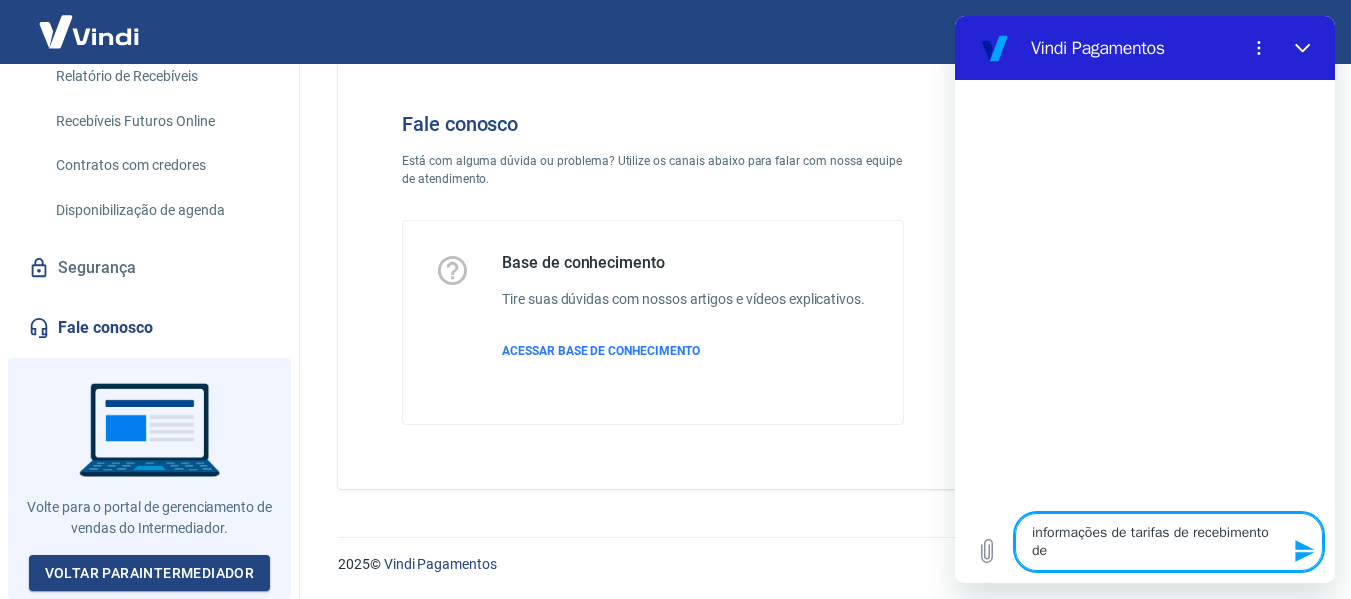 type on "informações de tarifas de recebimento de" 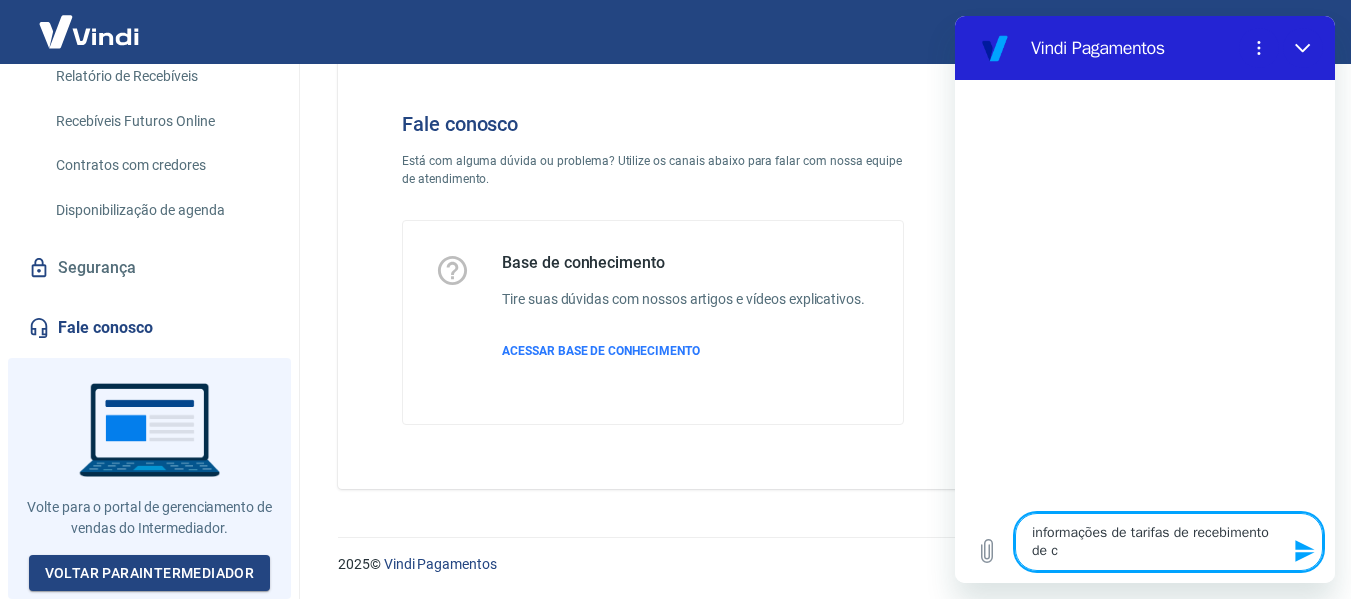 type on "x" 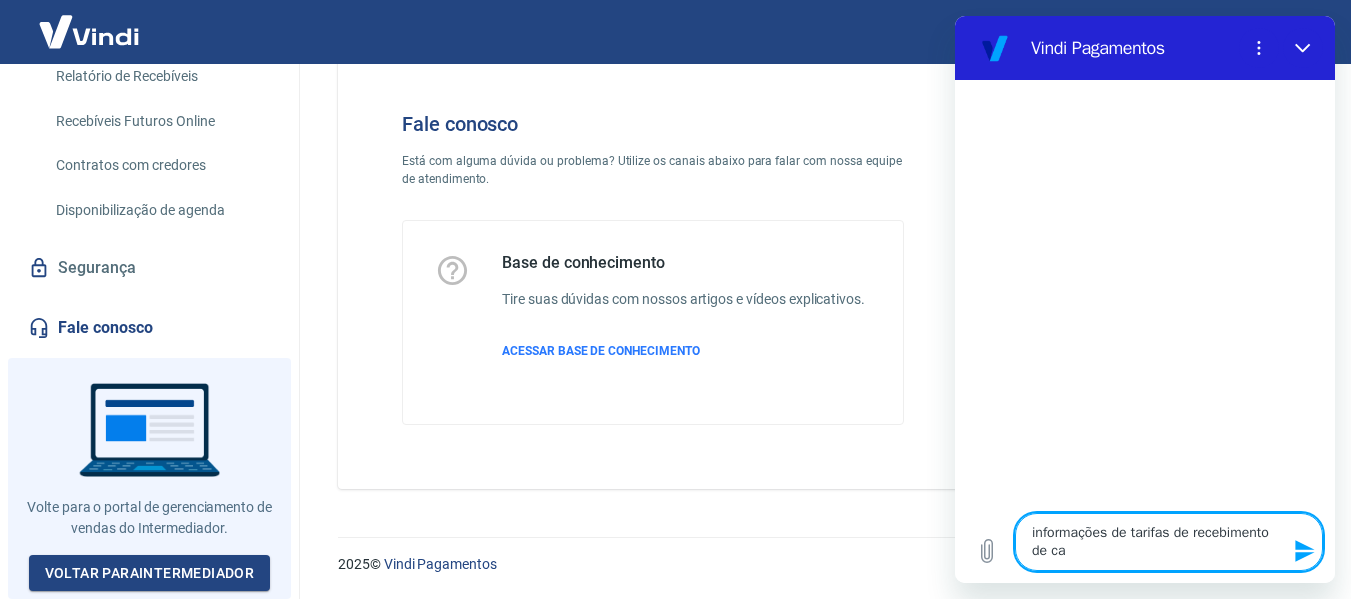 type on "informações de tarifas de recebimento de car" 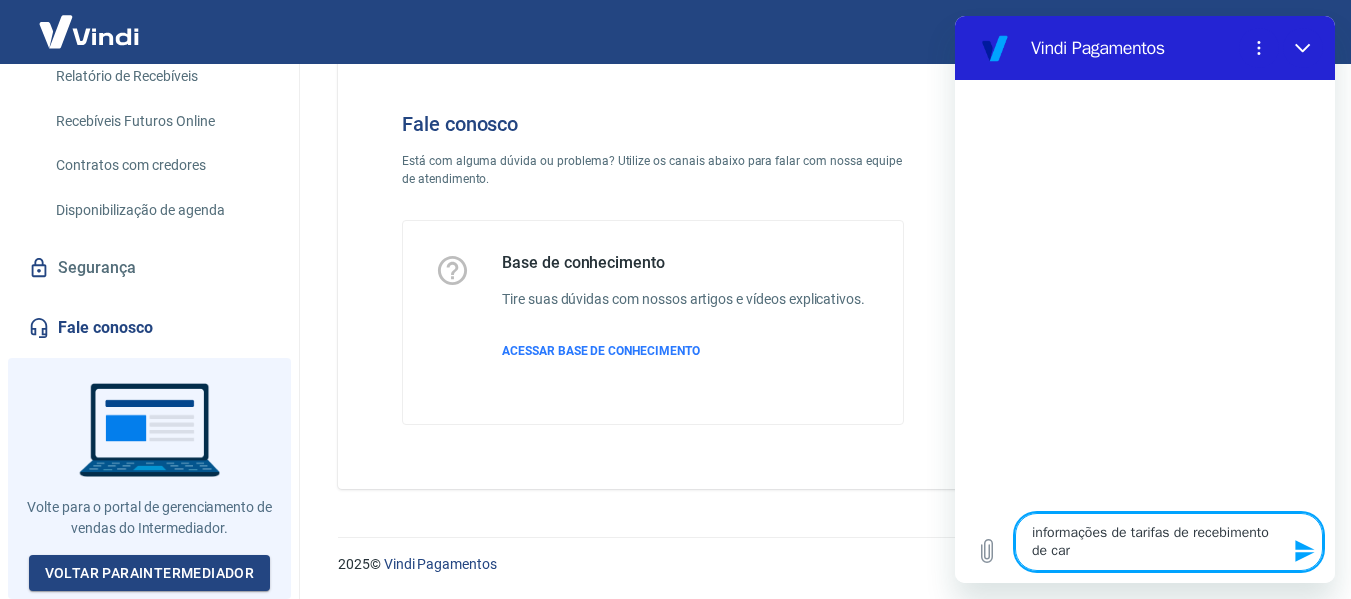 type on "informações de tarifas de recebimento de cart" 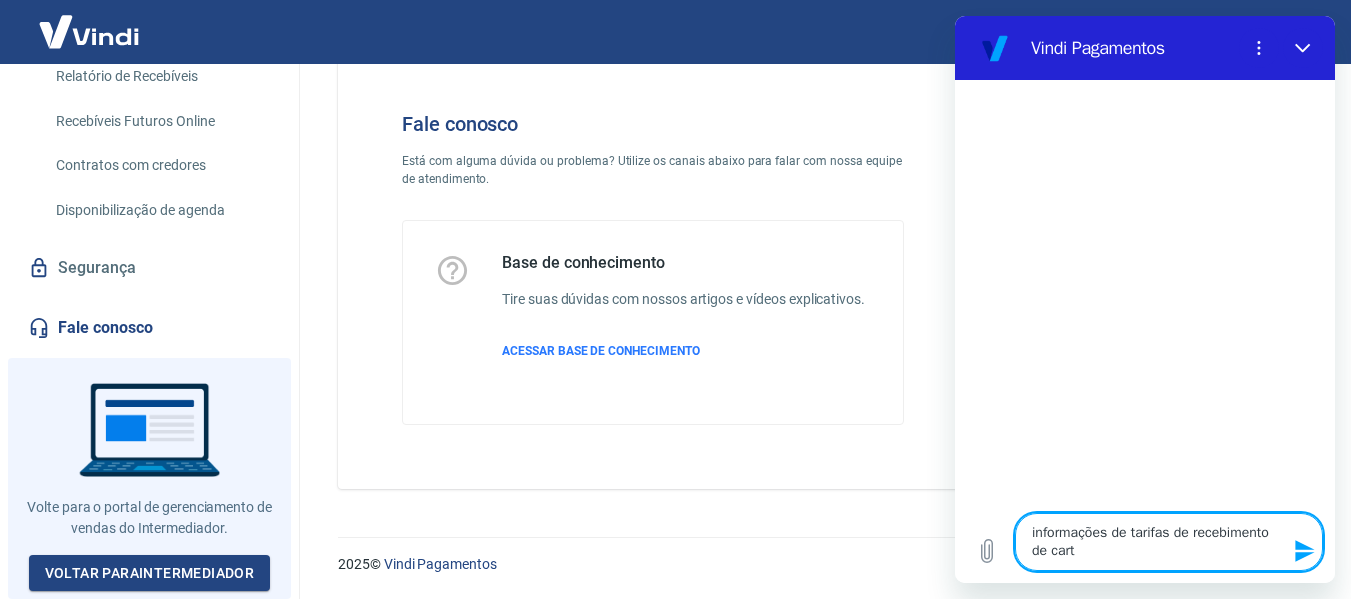 type on "informações de tarifas de recebimento de cartã" 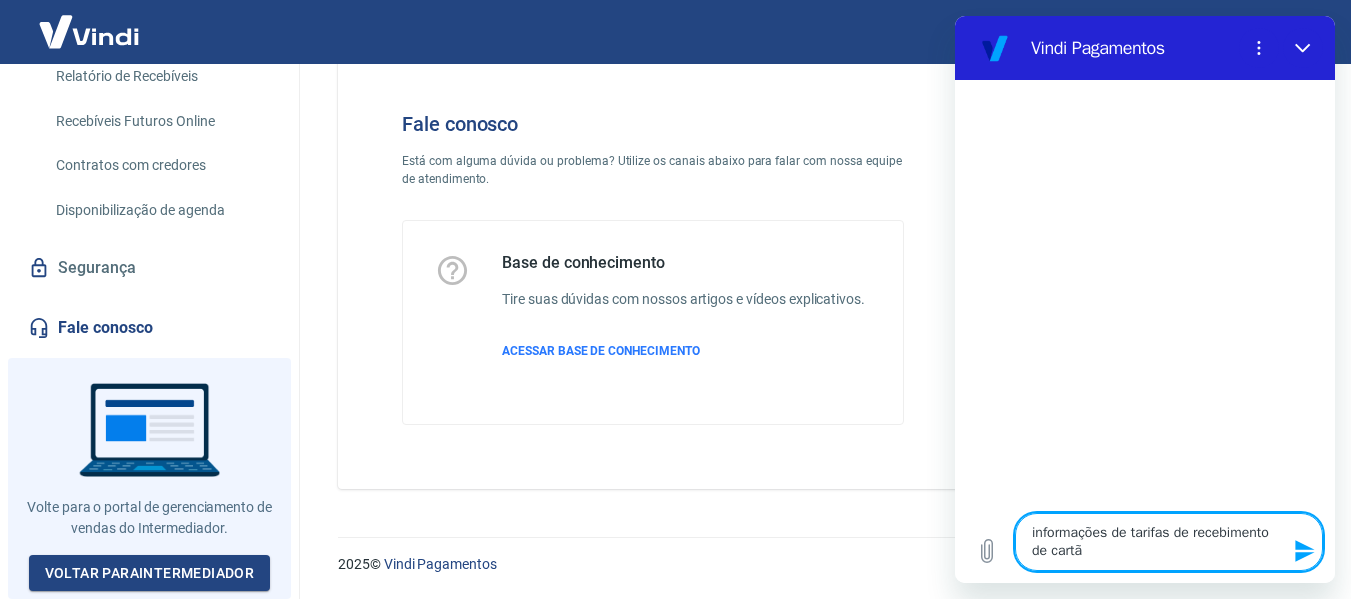 type on "x" 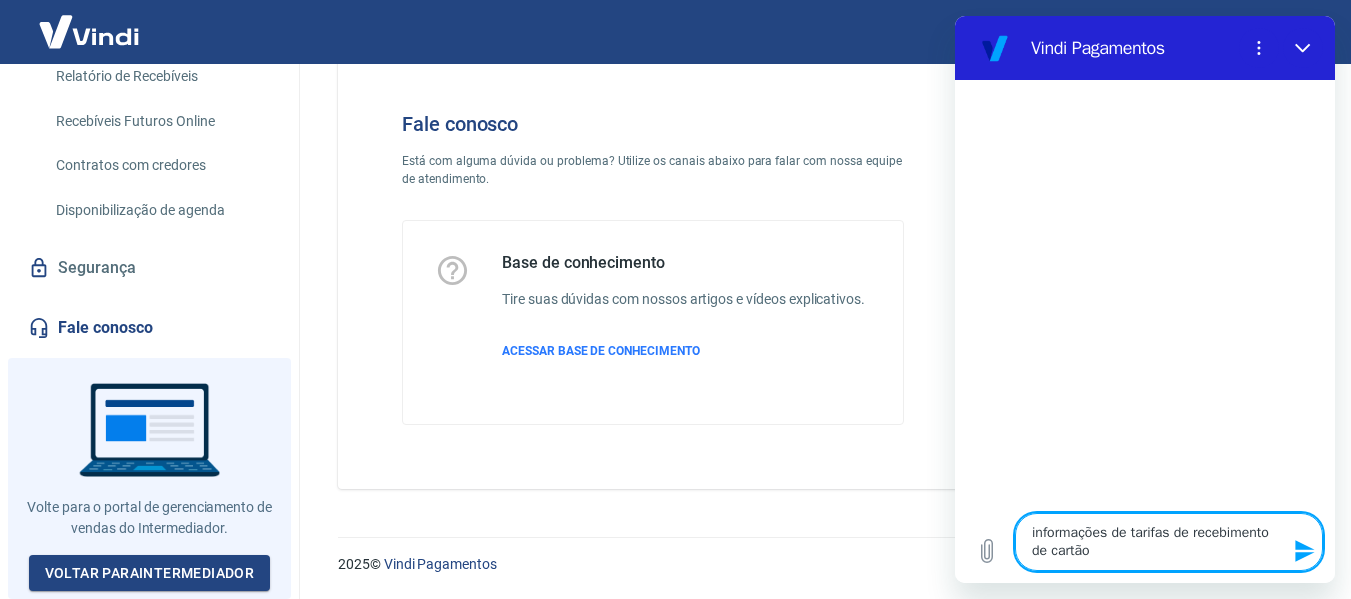 type on "informações de tarifas de recebimento de cartão" 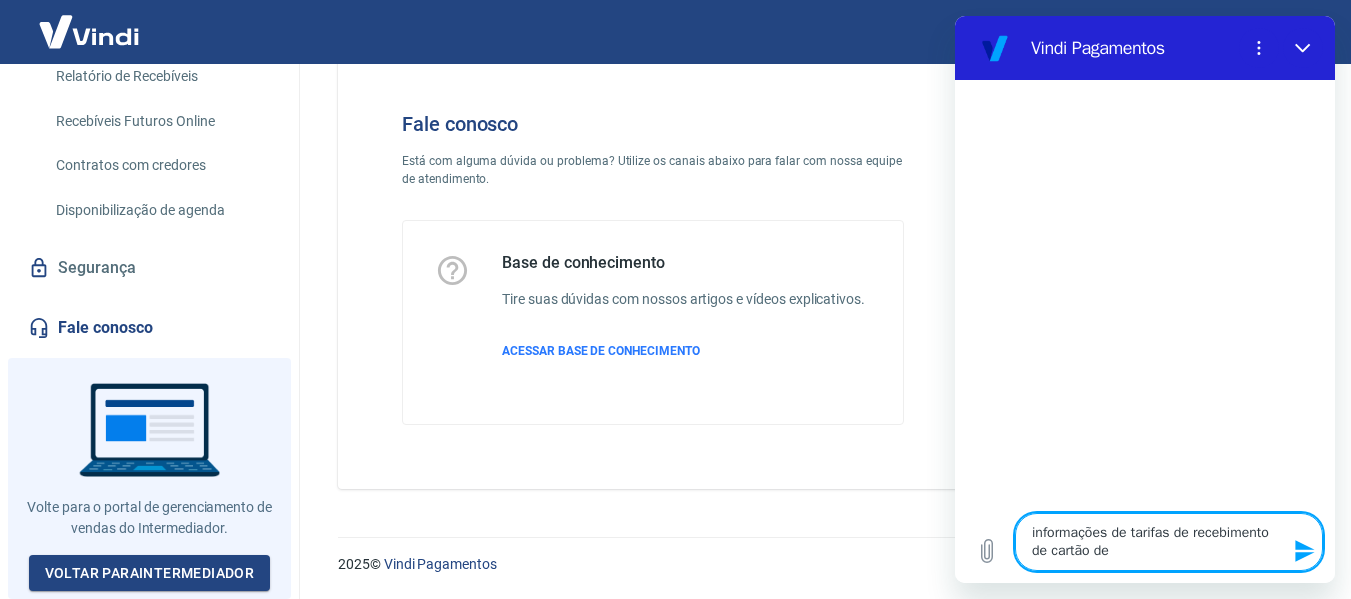 type on "informações de tarifas de recebimento de cartão de" 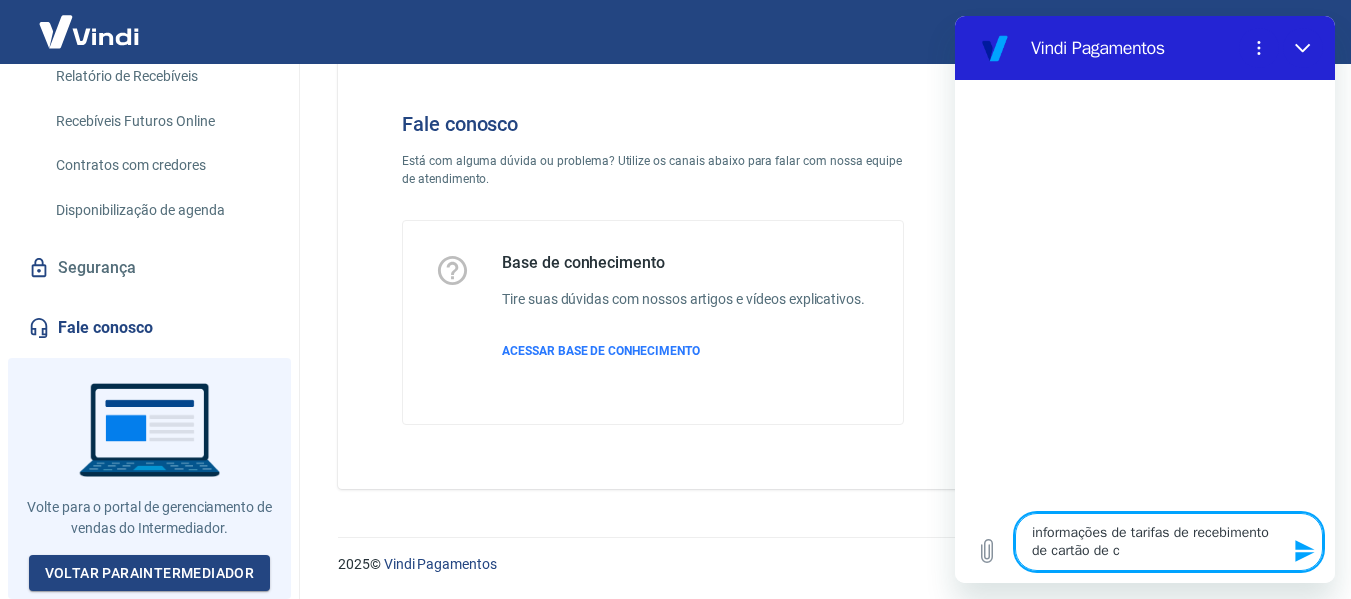 type on "informações de tarifas de recebimento de cartão de cr" 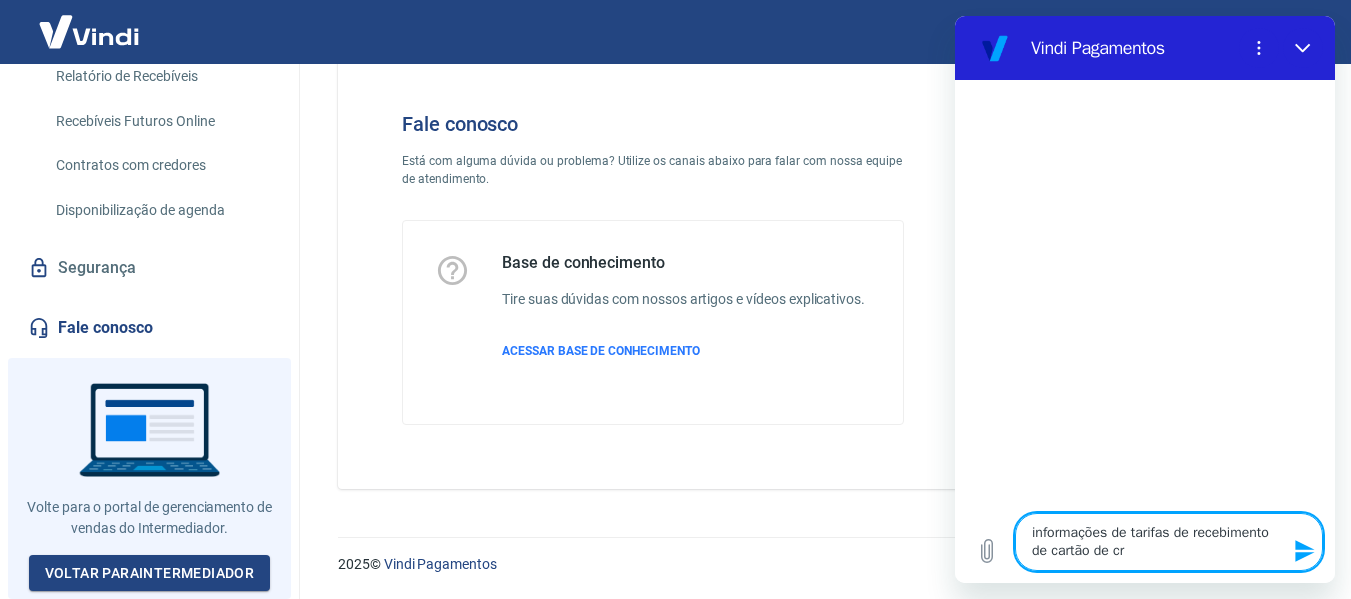 type on "informações de tarifas de recebimento de cartão de cre" 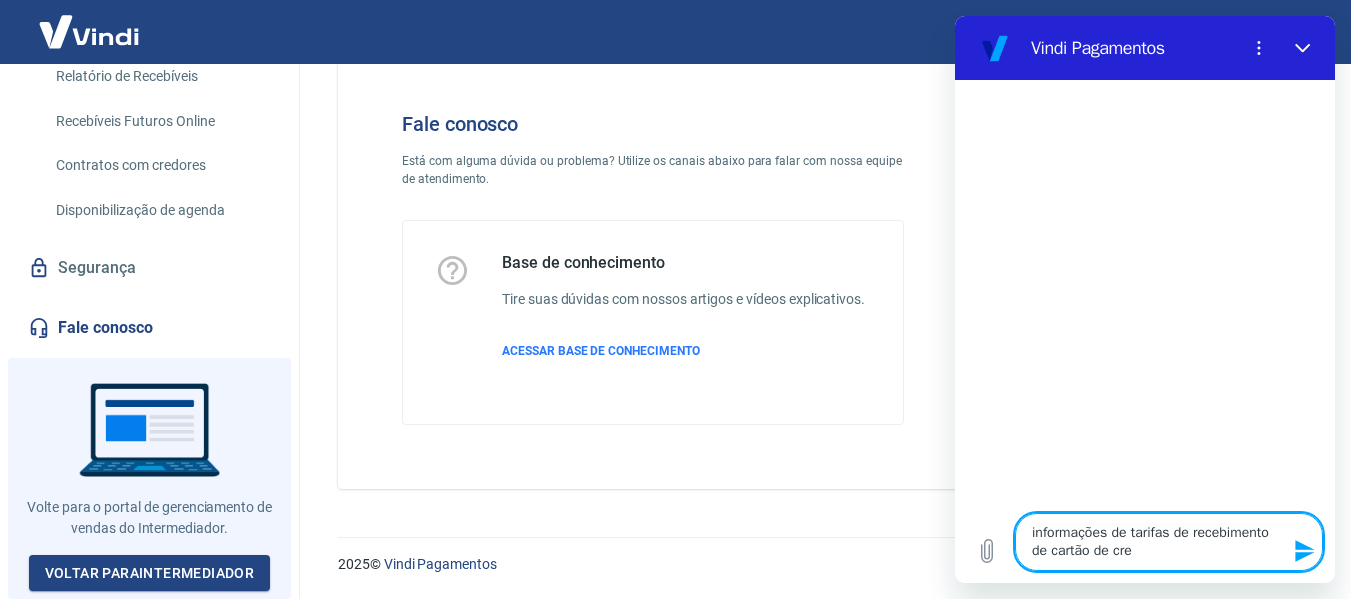 type on "informações de tarifas de recebimento de cartão de cred" 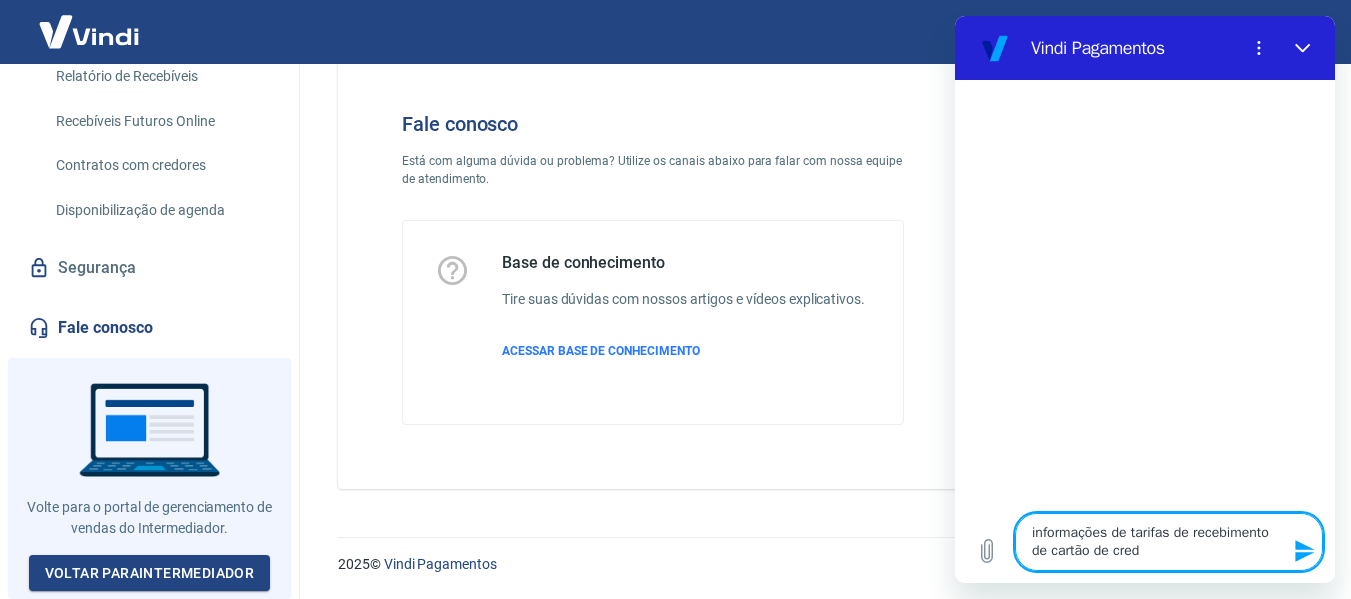 type on "informações de tarifas de recebimento de cartão de credi" 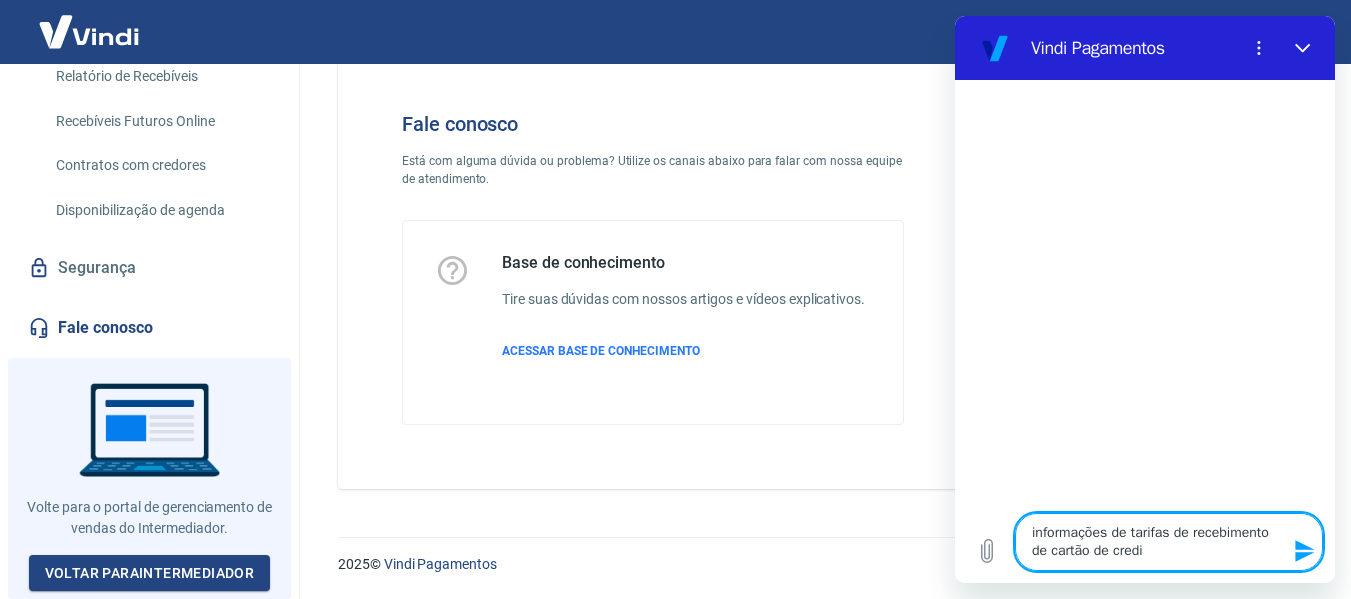 type on "informações de tarifas de recebimento de cartão de credit" 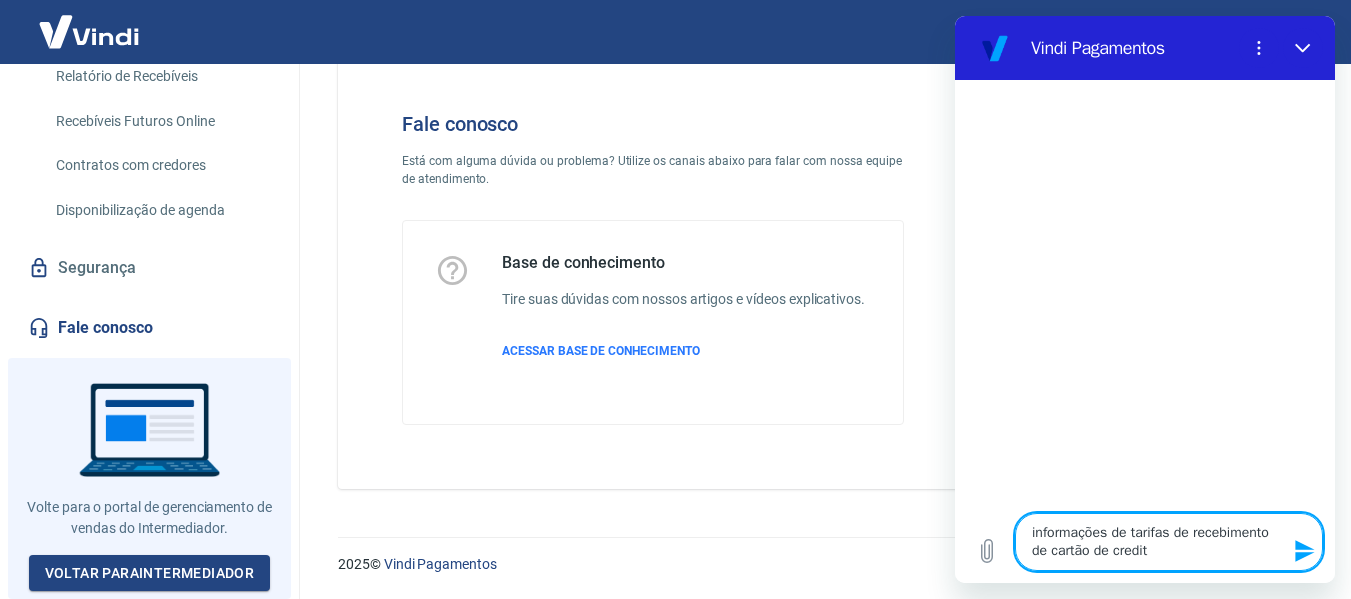 type on "informações de tarifas de recebimento de cartão de credito" 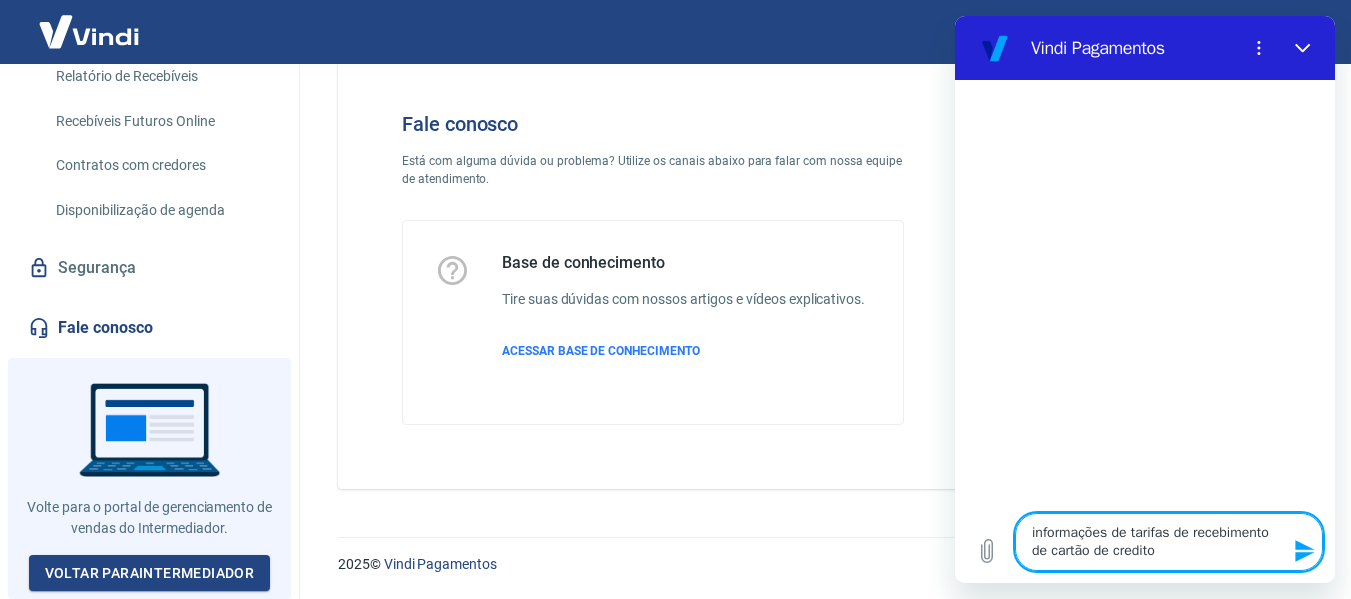 type on "x" 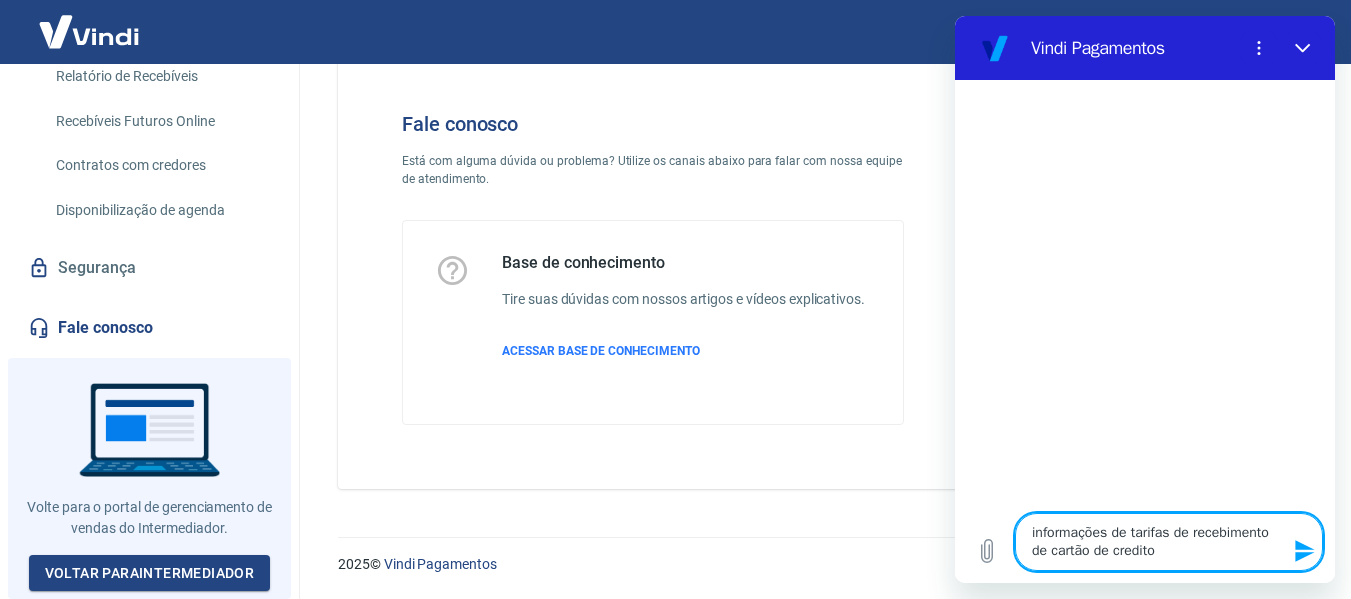 type 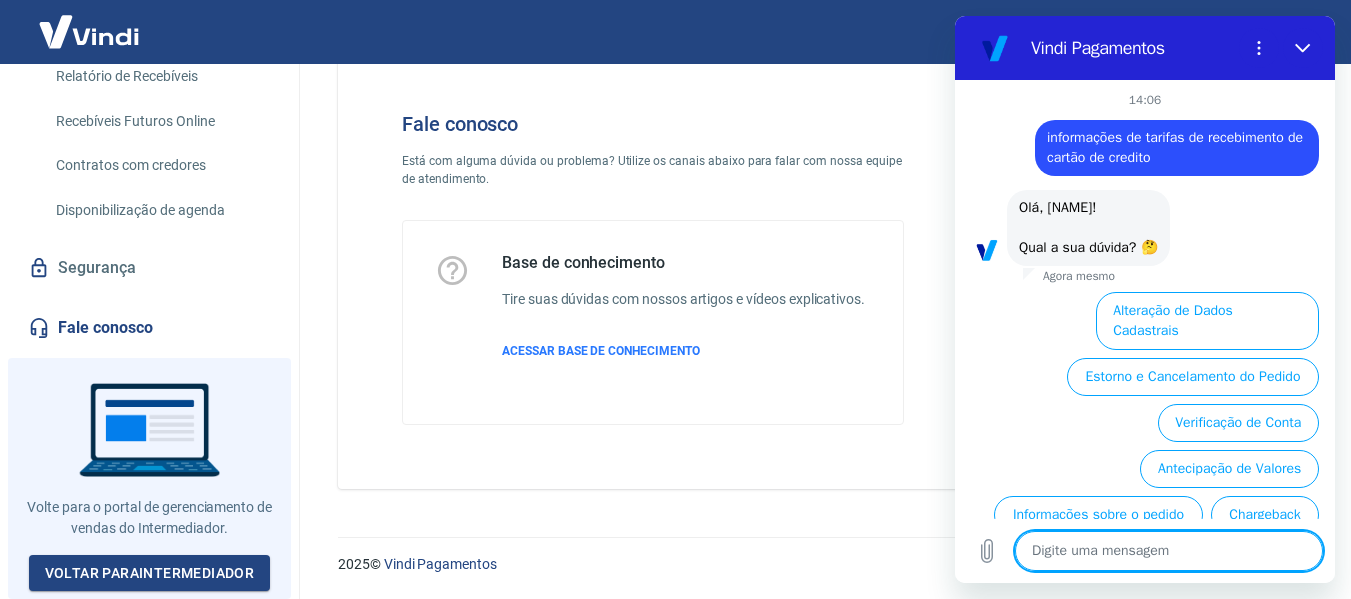 scroll, scrollTop: 158, scrollLeft: 0, axis: vertical 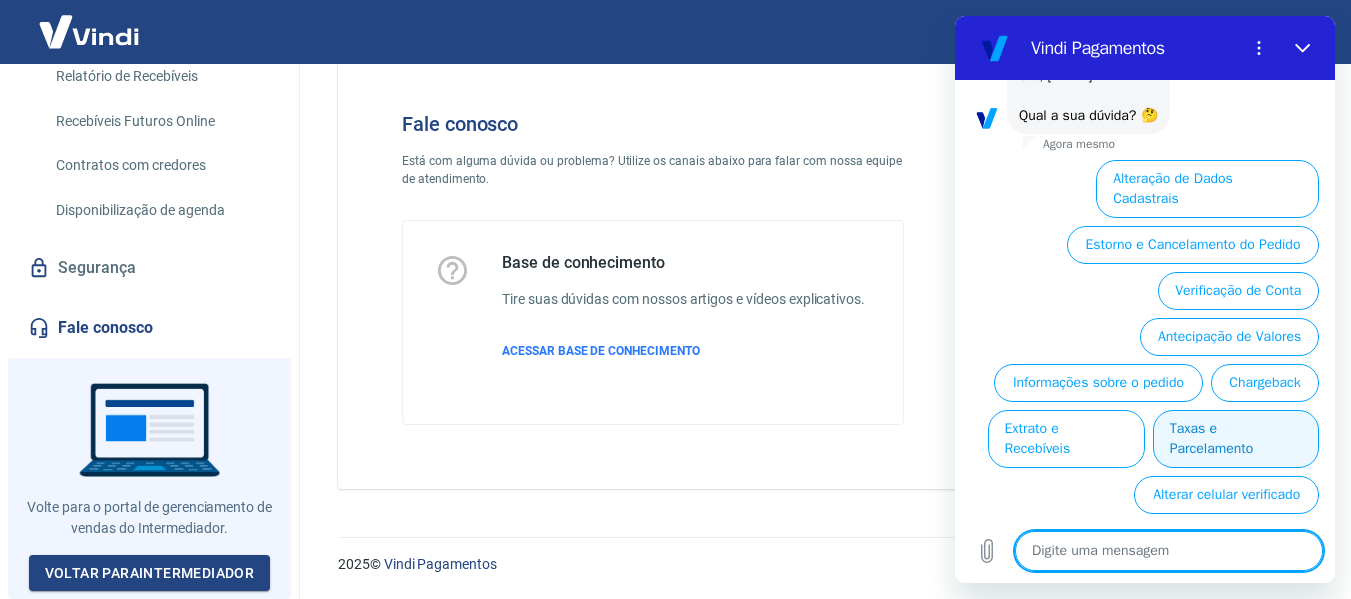 click on "Taxas e Parcelamento" at bounding box center [1236, 439] 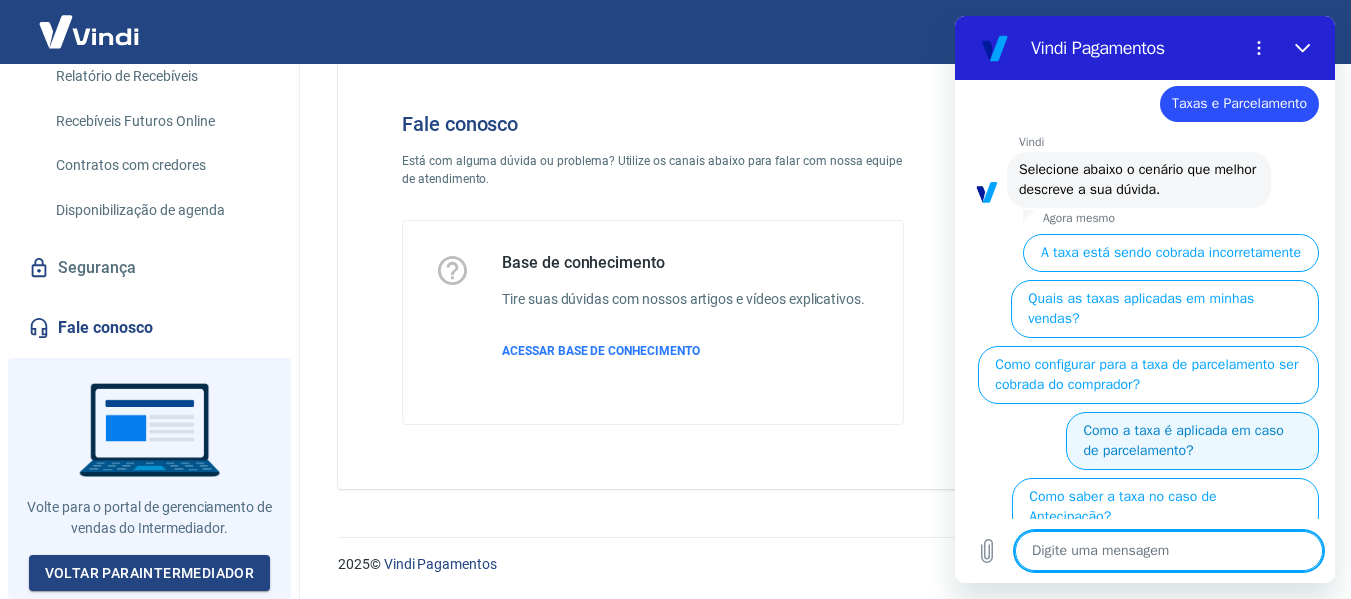 scroll, scrollTop: 194, scrollLeft: 0, axis: vertical 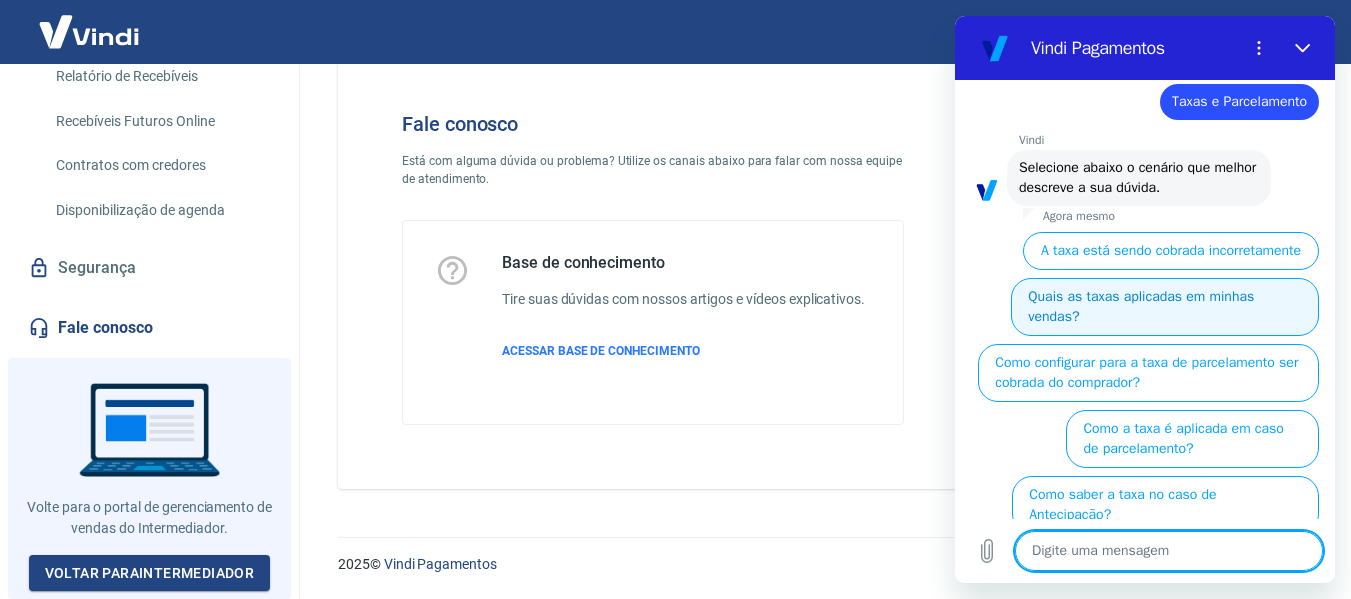 click on "Quais as taxas aplicadas em minhas vendas?" at bounding box center [1165, 307] 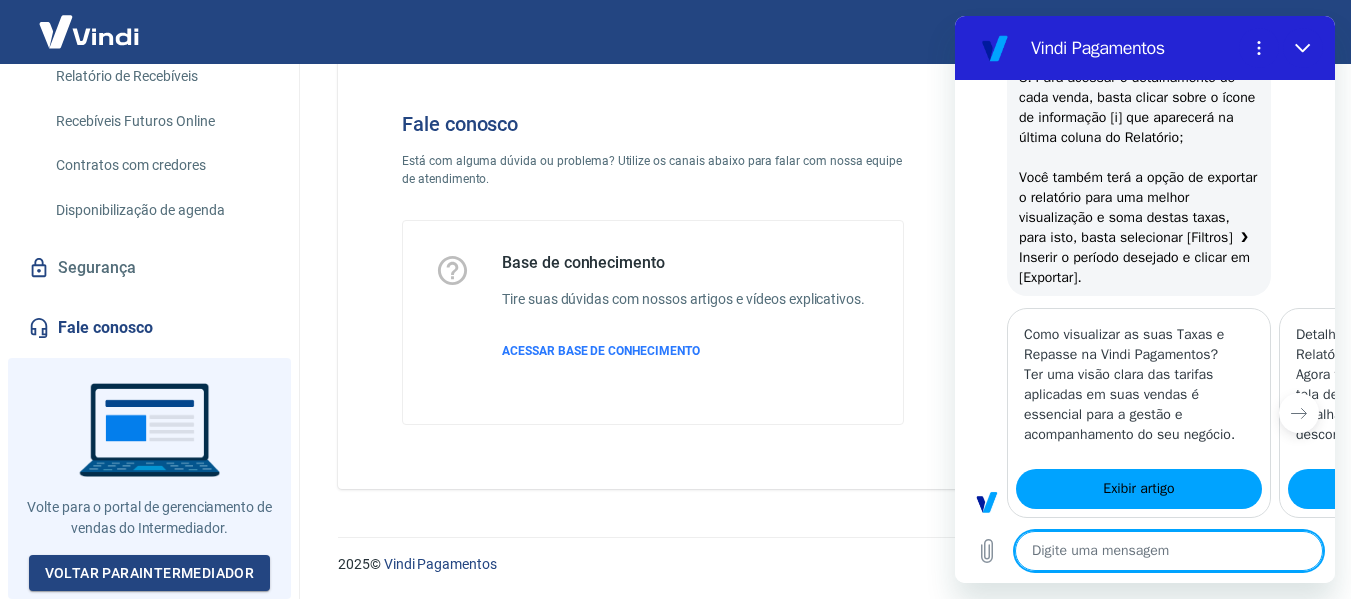 type on "x" 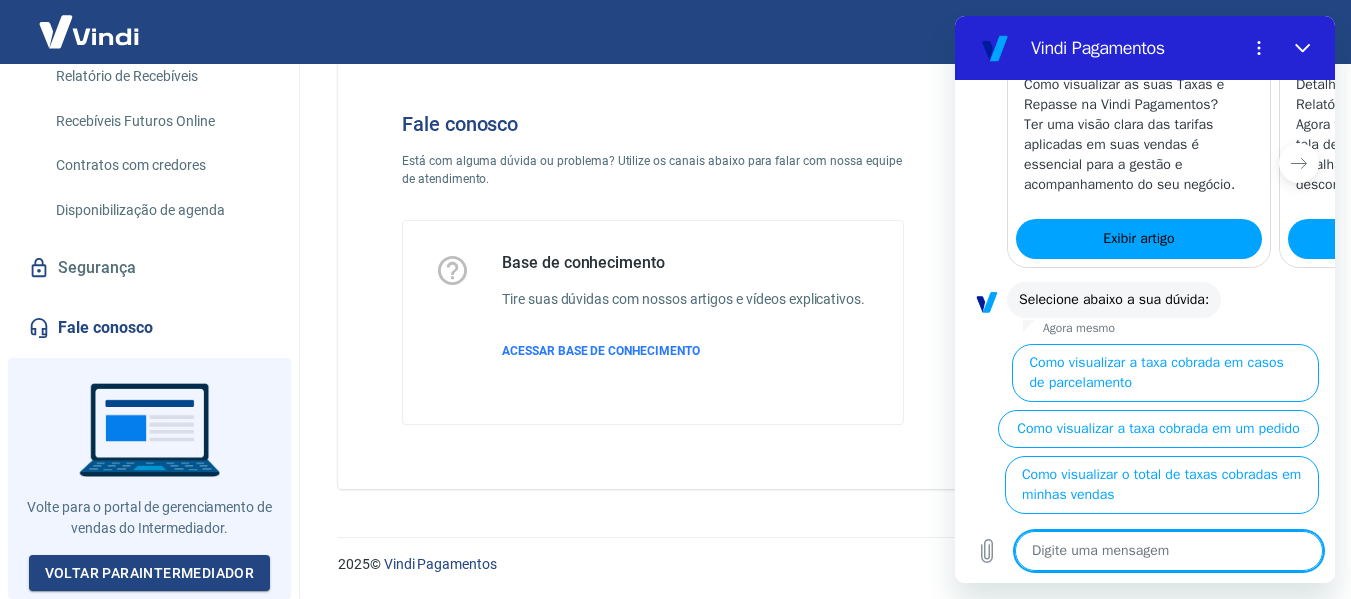 scroll, scrollTop: 1148, scrollLeft: 0, axis: vertical 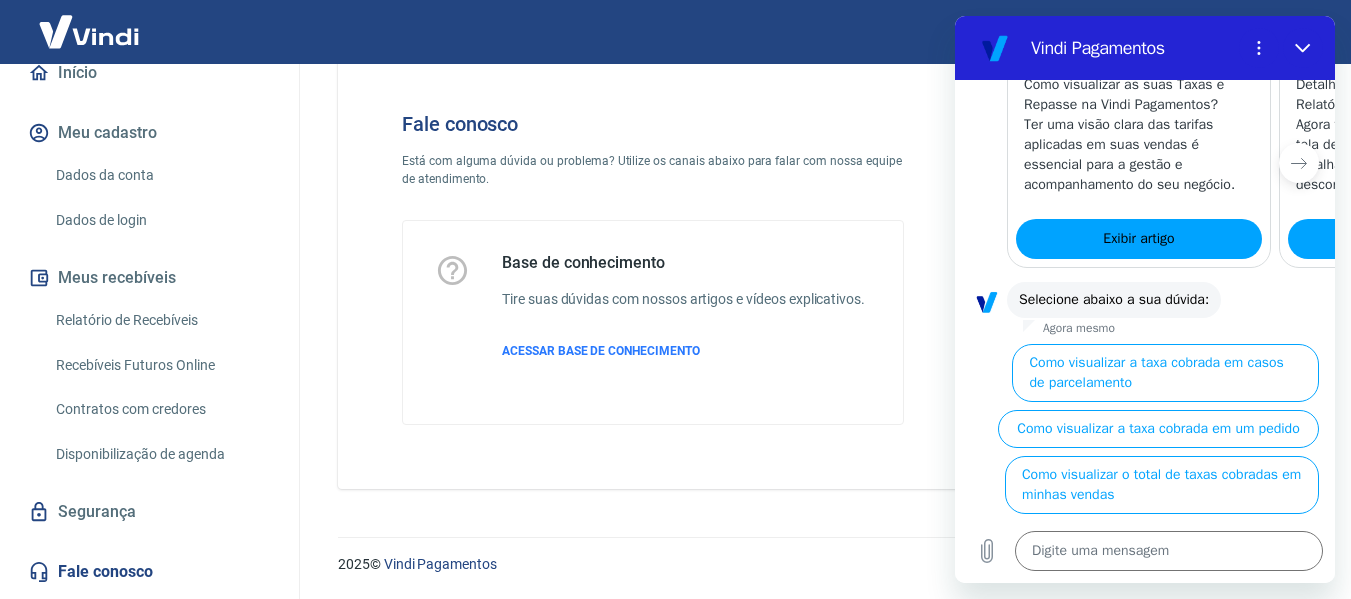 click on "Dados da conta" at bounding box center (161, 175) 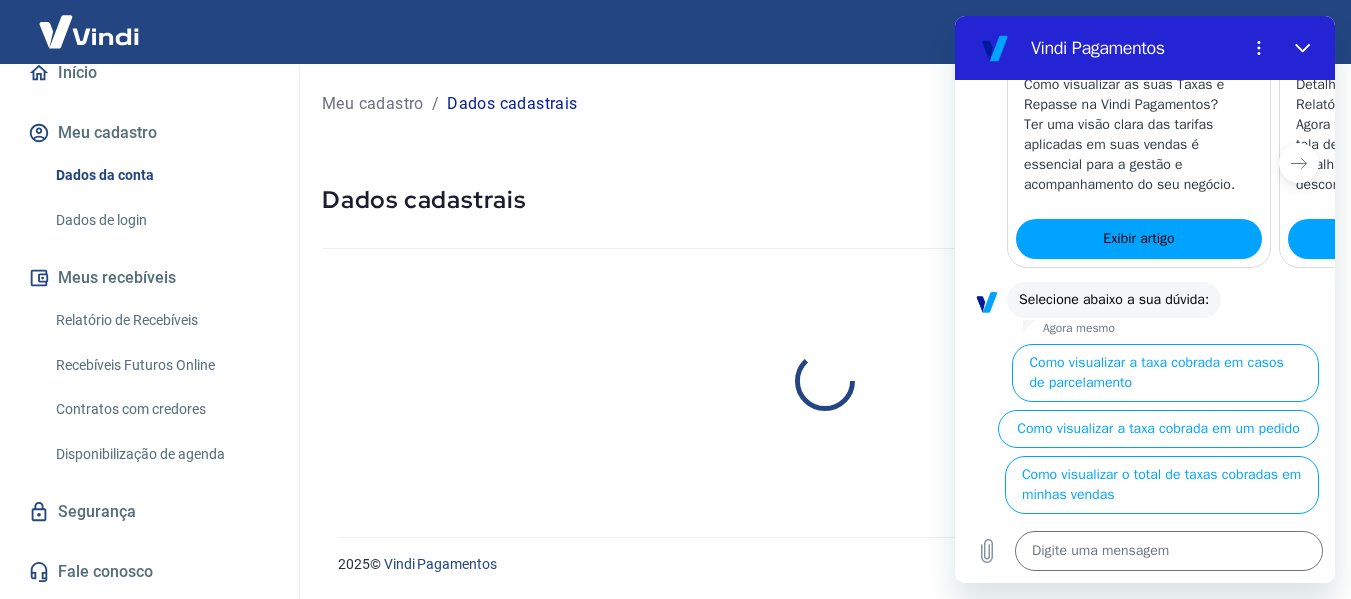 scroll, scrollTop: 0, scrollLeft: 0, axis: both 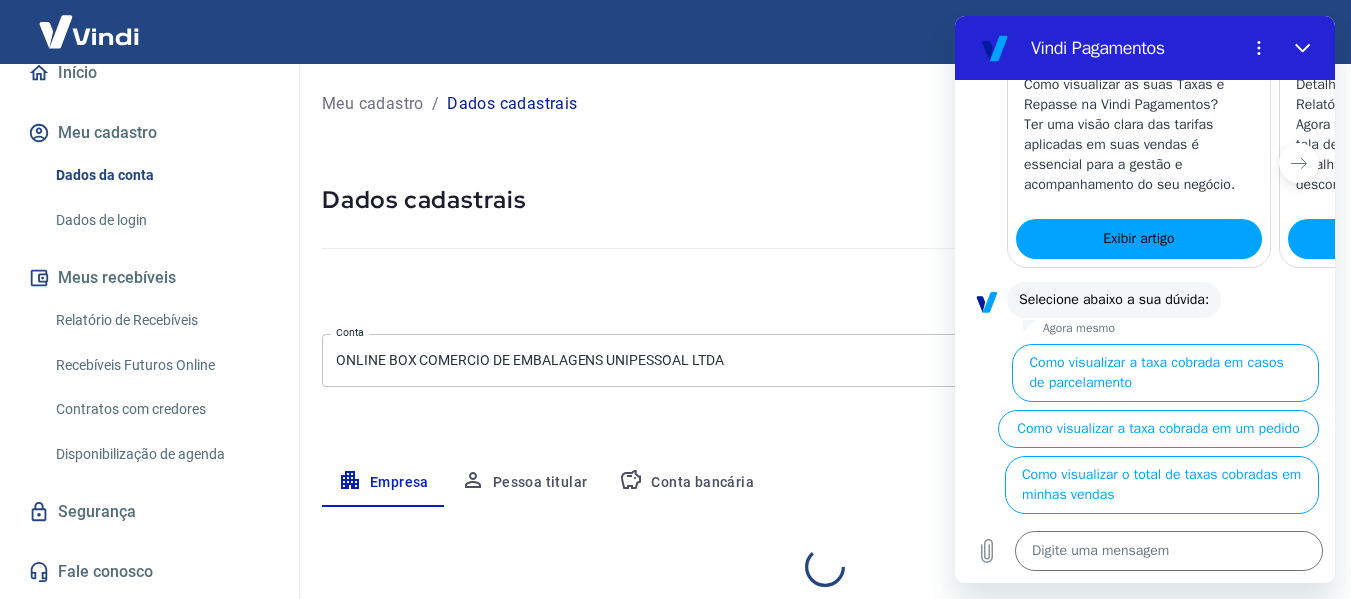 select on "SP" 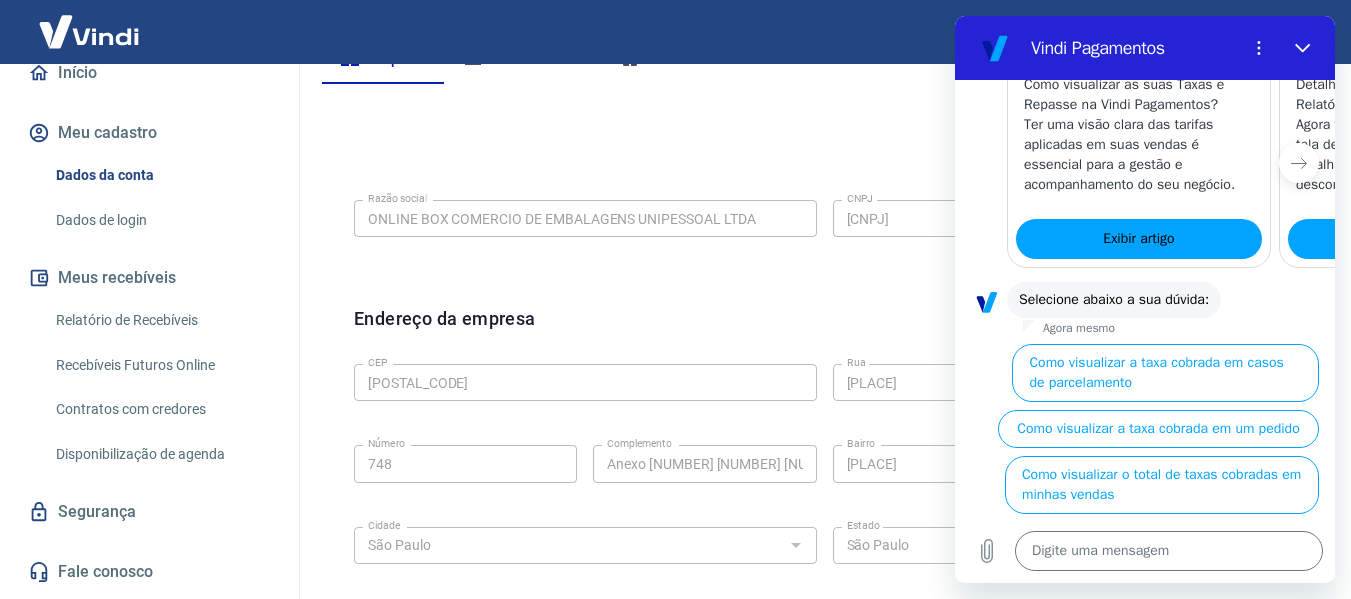 scroll, scrollTop: 600, scrollLeft: 0, axis: vertical 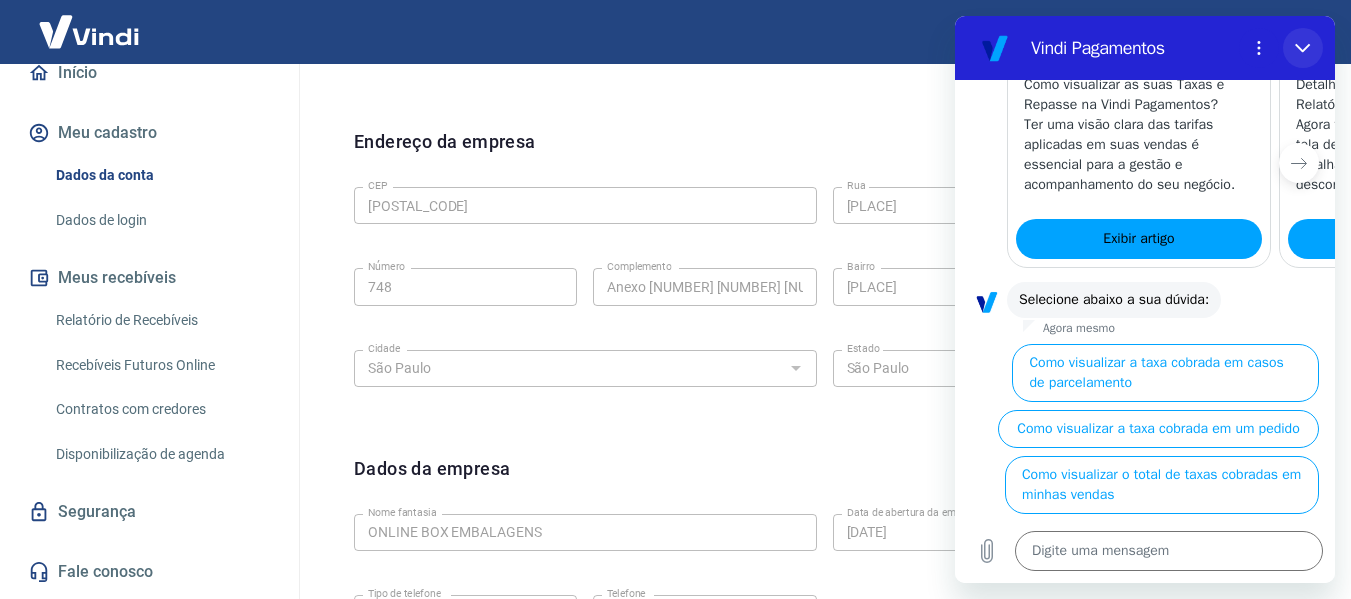 click at bounding box center (1303, 48) 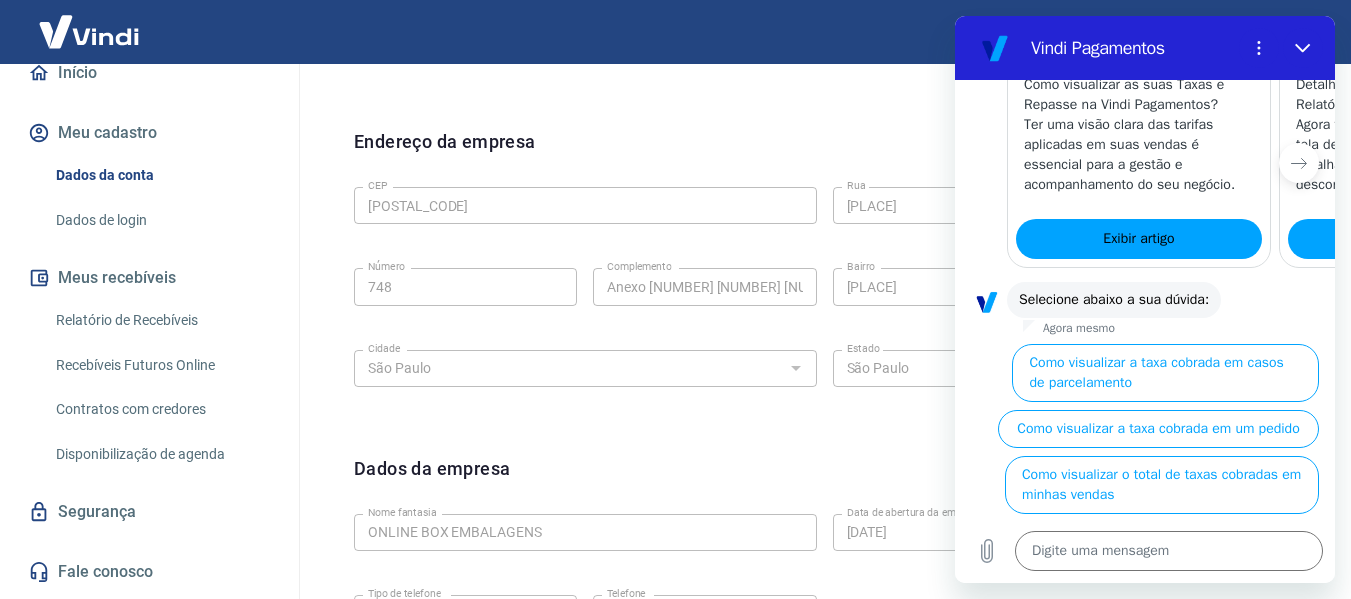 type on "x" 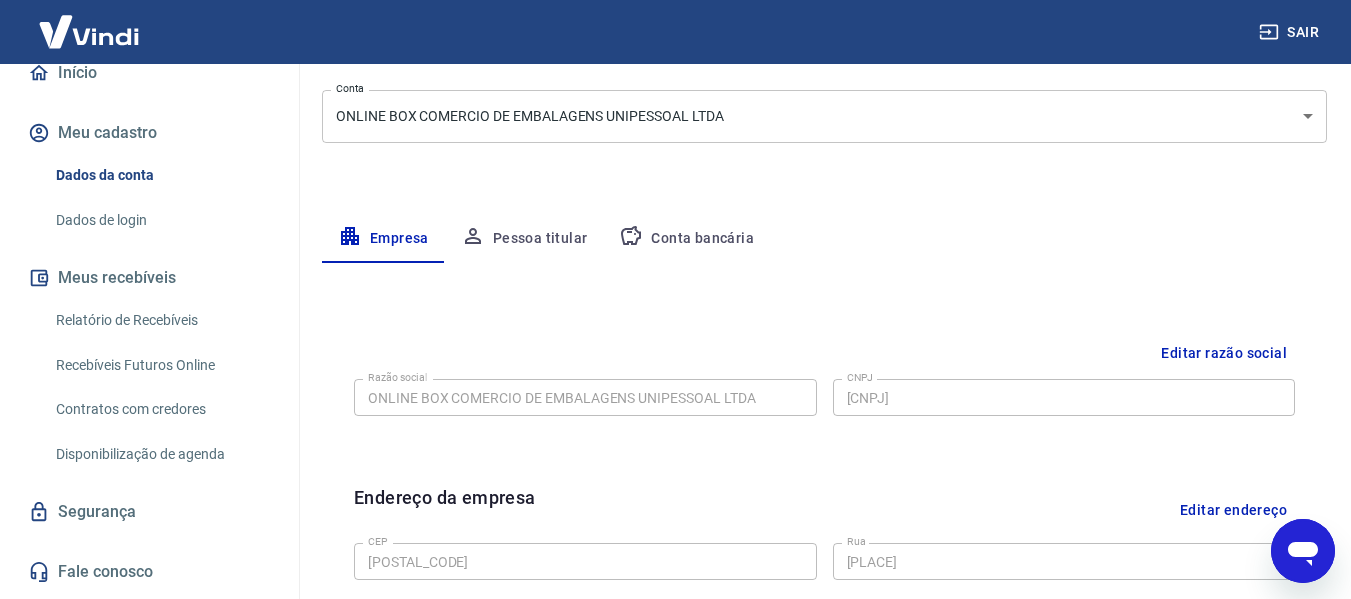 scroll, scrollTop: 243, scrollLeft: 0, axis: vertical 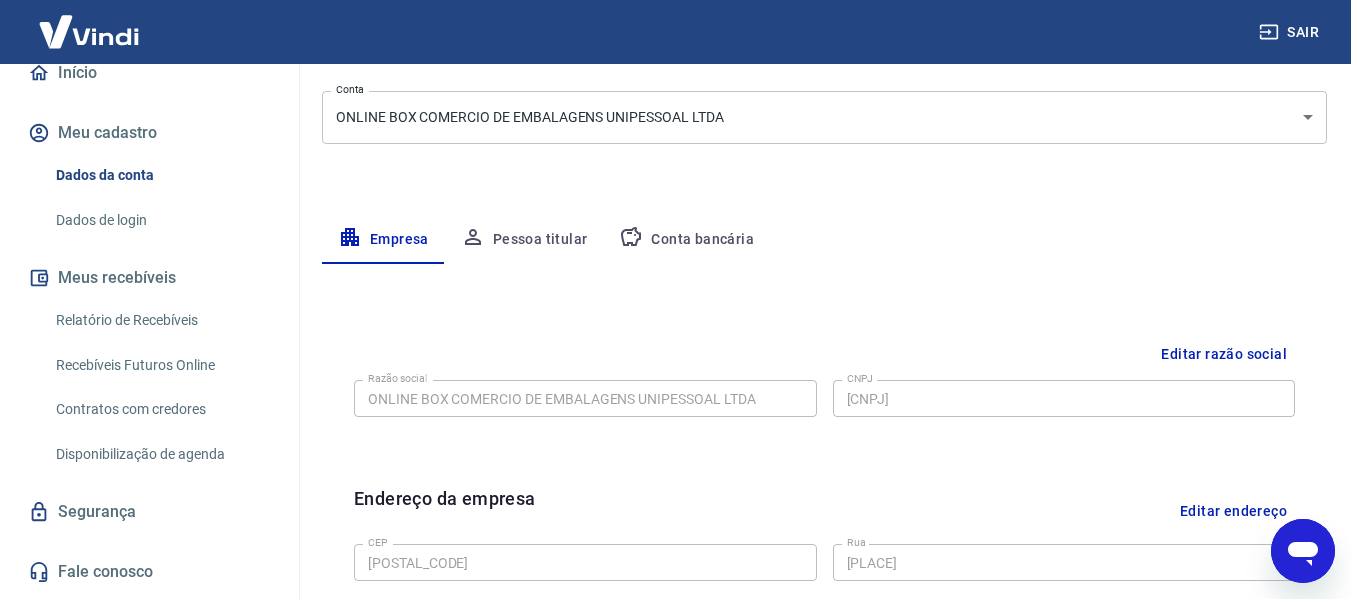 click on "Conta bancária" at bounding box center (686, 240) 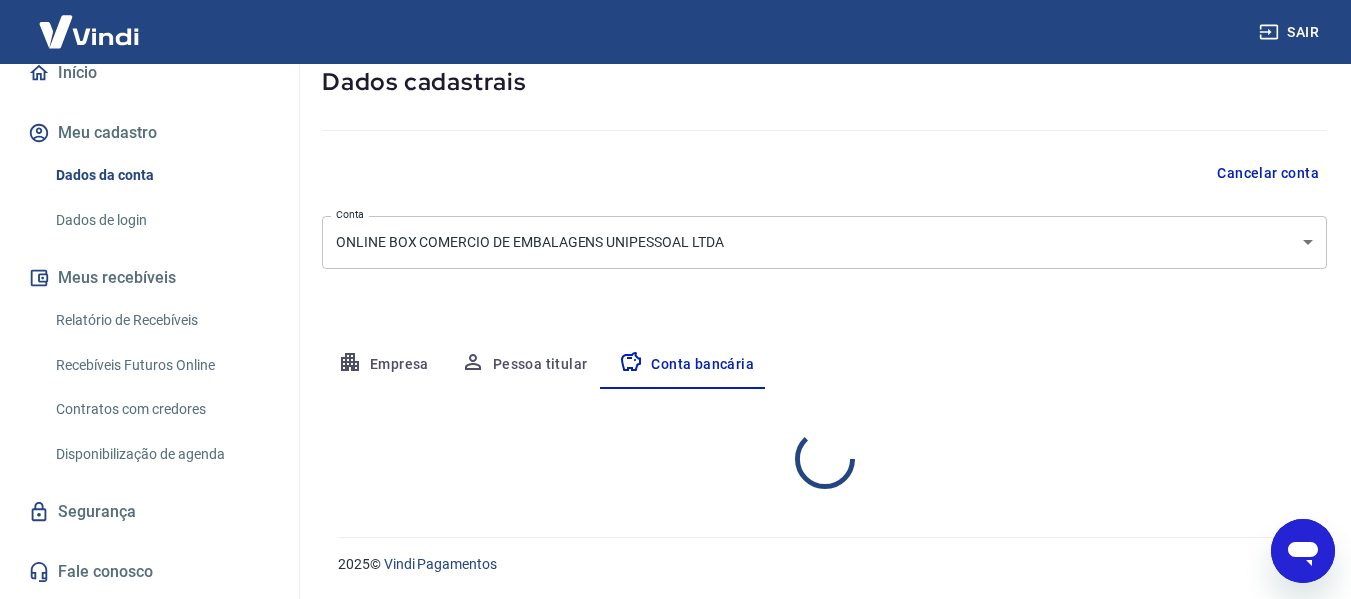 scroll, scrollTop: 243, scrollLeft: 0, axis: vertical 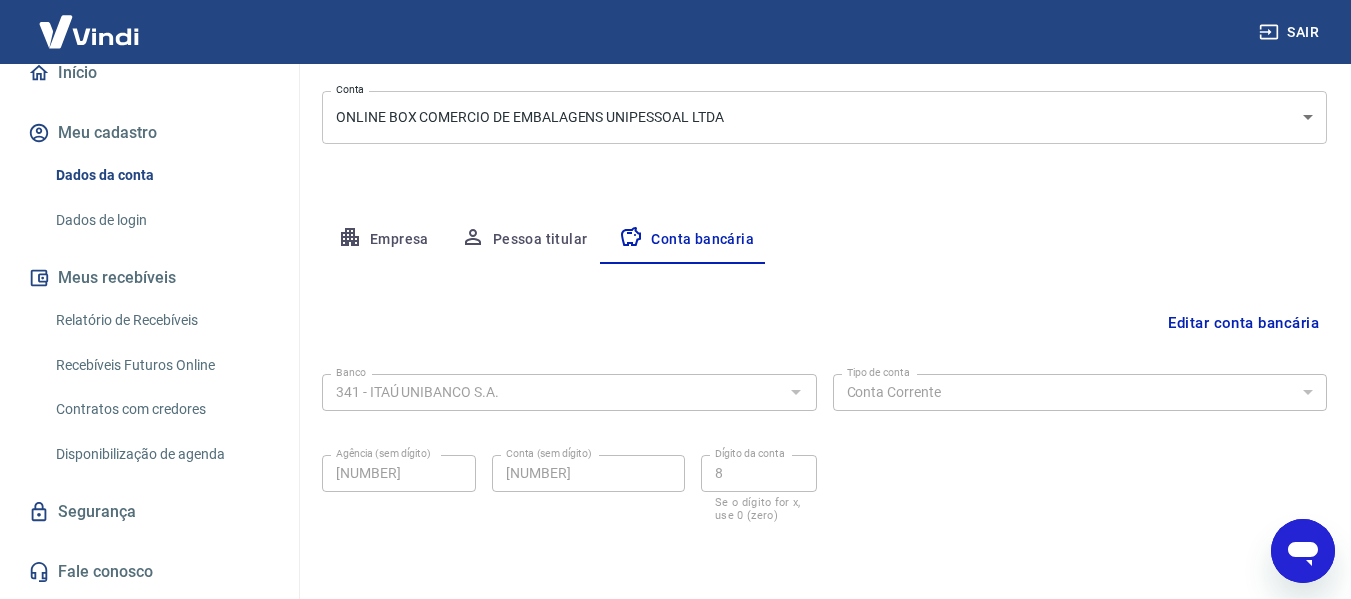 click on "Pessoa titular" at bounding box center (524, 240) 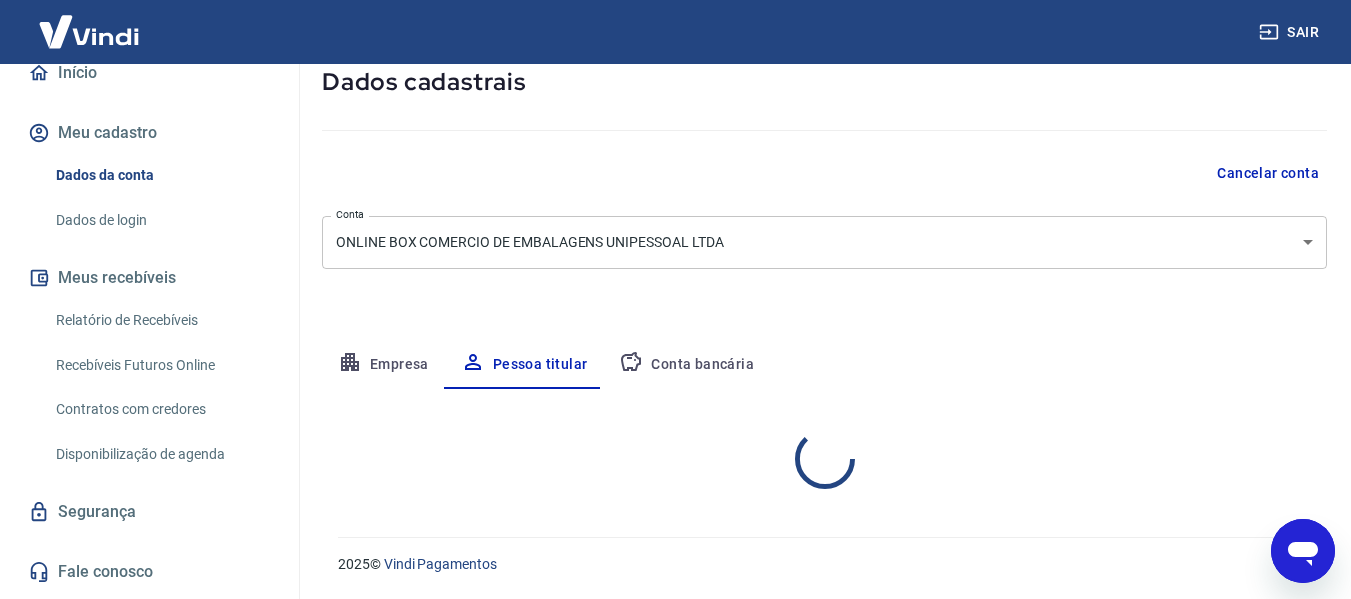 scroll, scrollTop: 201, scrollLeft: 0, axis: vertical 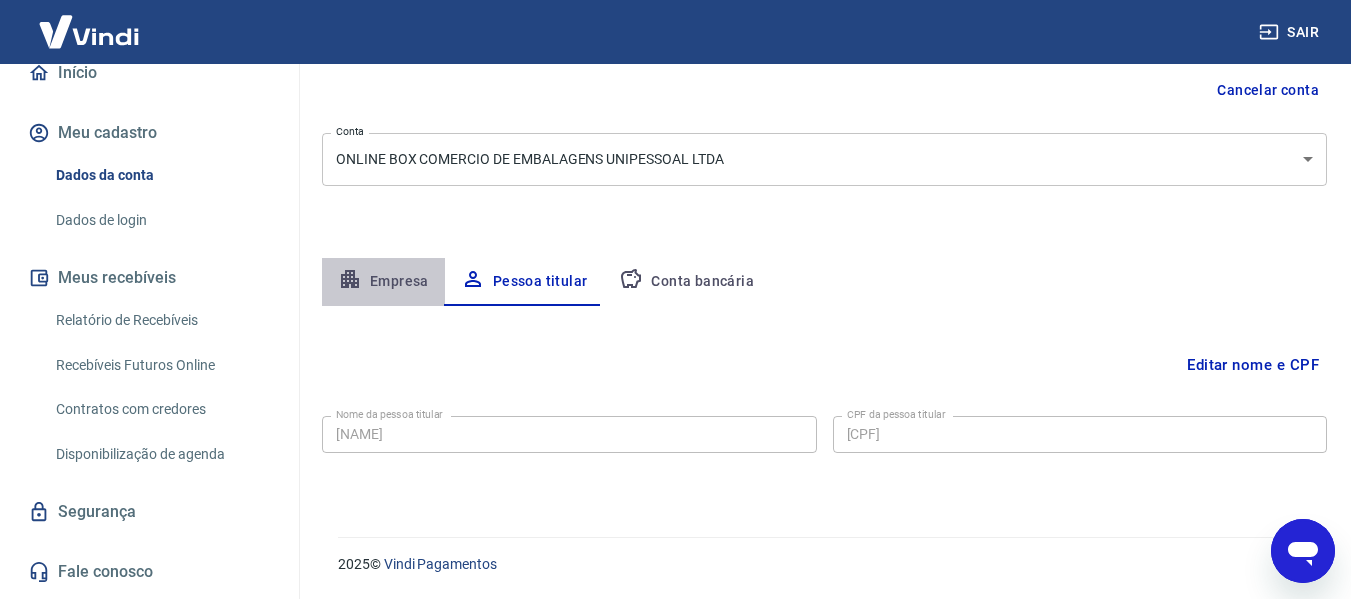 click on "Empresa" at bounding box center [383, 282] 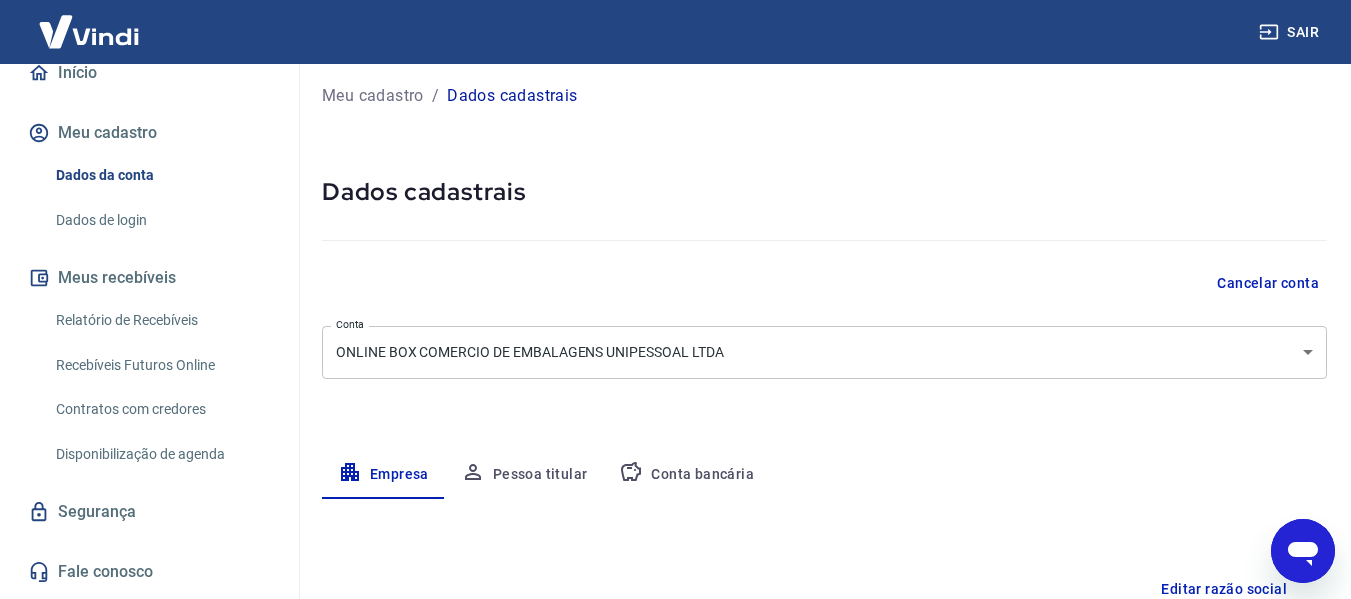scroll, scrollTop: 0, scrollLeft: 0, axis: both 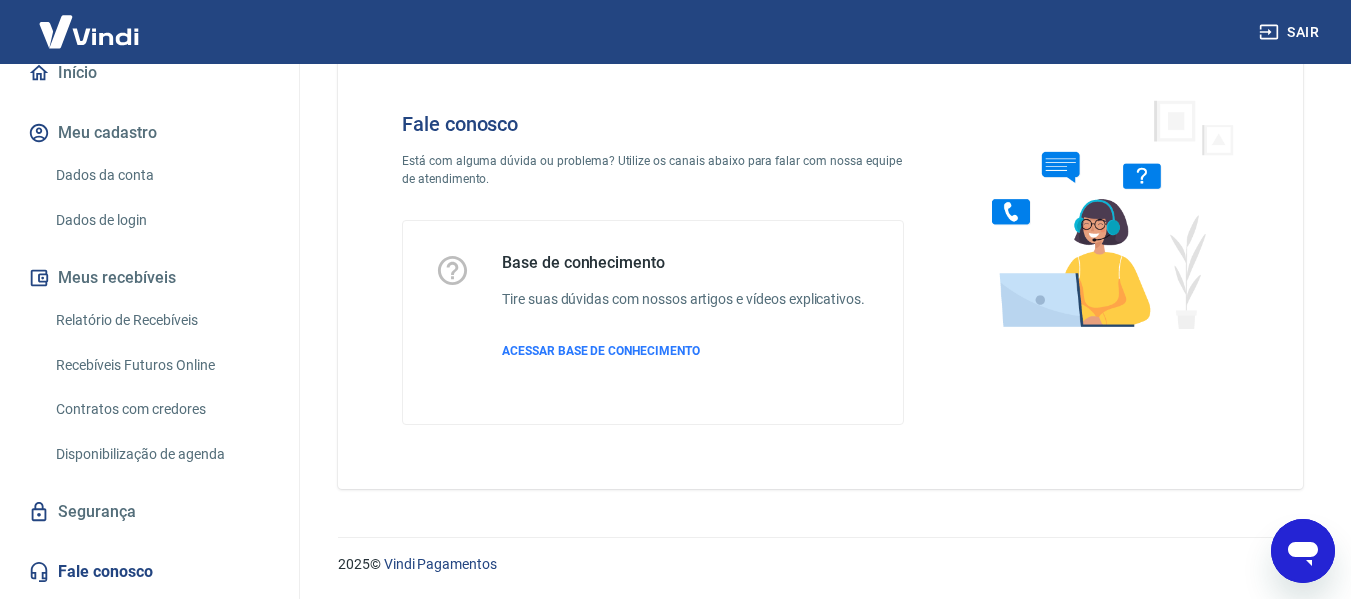 click 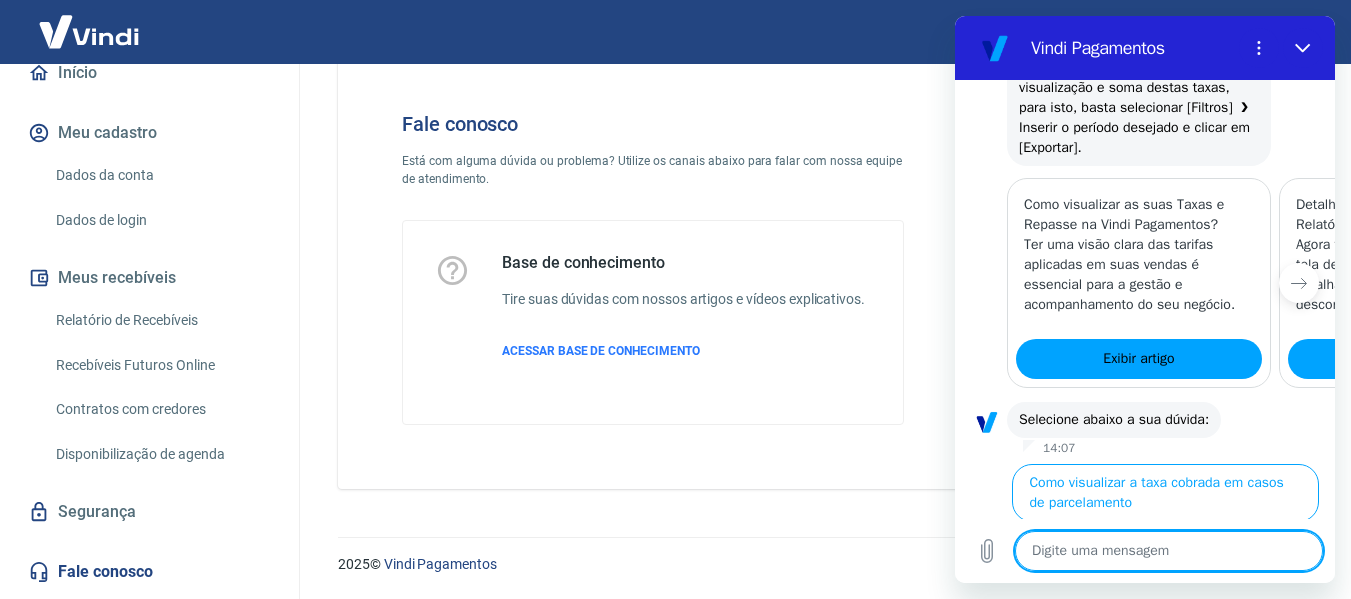 scroll, scrollTop: 748, scrollLeft: 0, axis: vertical 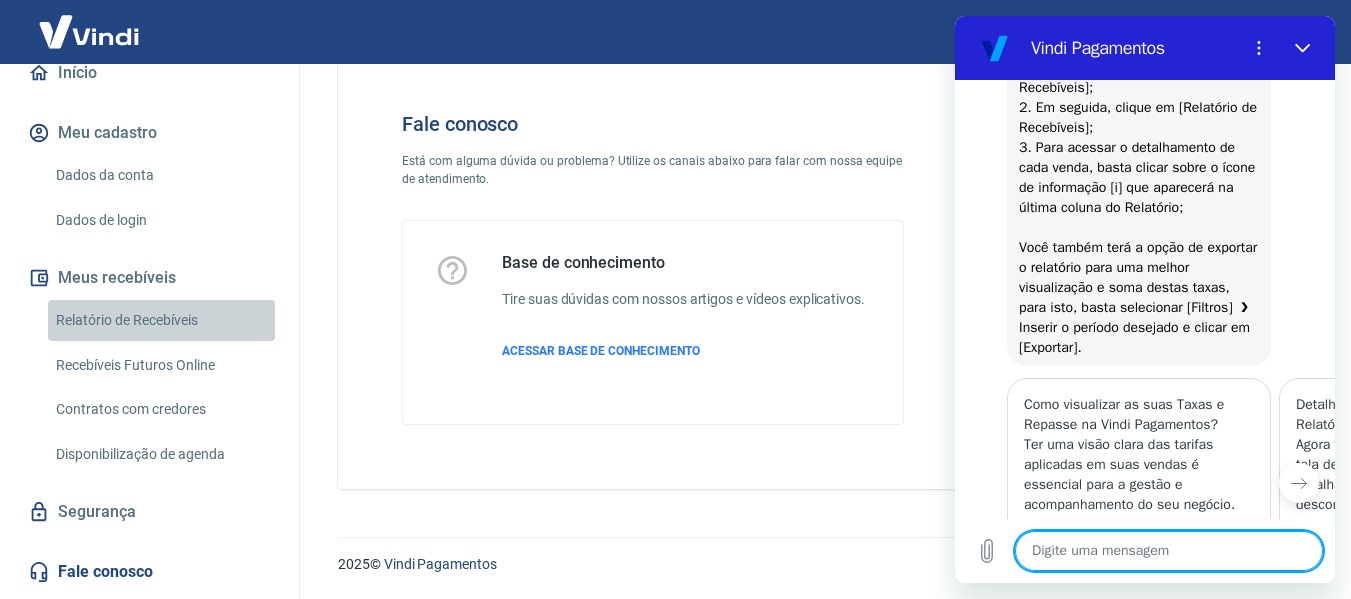 click on "Relatório de Recebíveis" at bounding box center (161, 320) 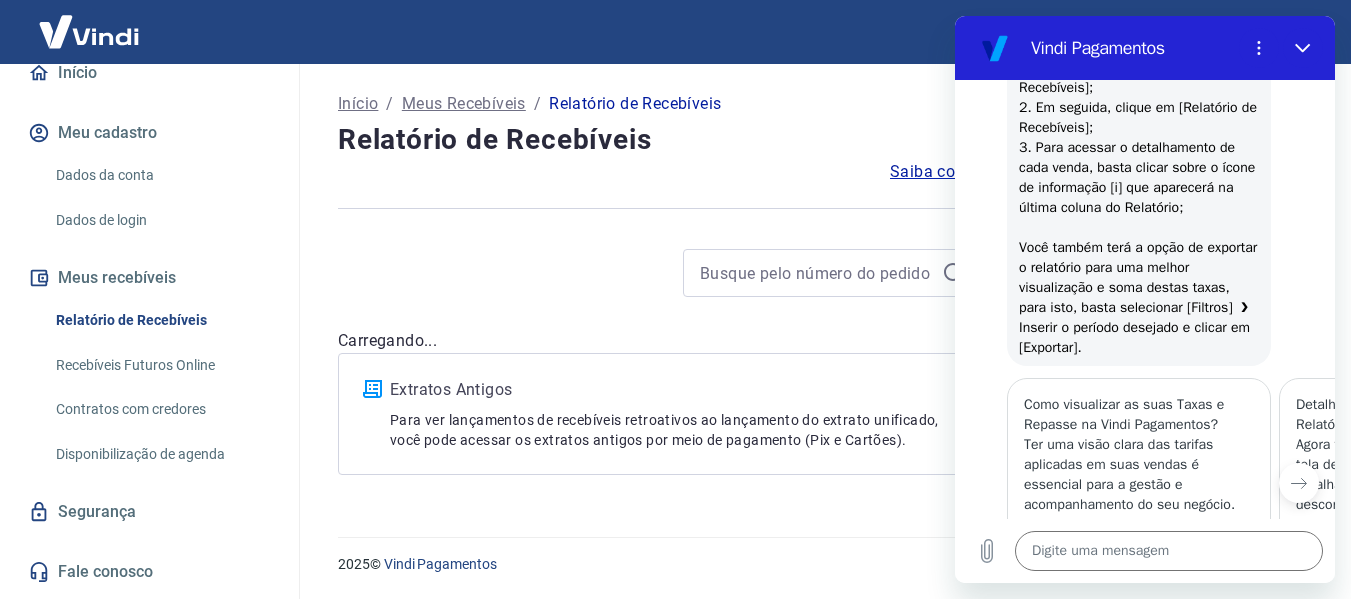 scroll, scrollTop: 0, scrollLeft: 0, axis: both 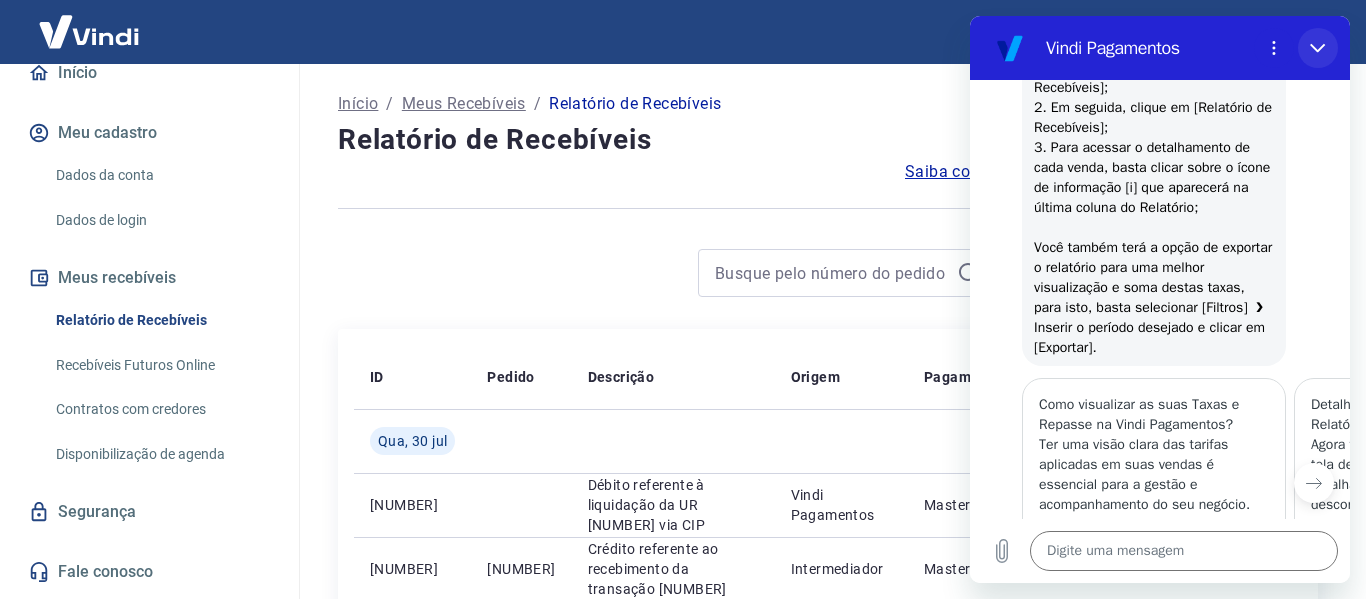 click 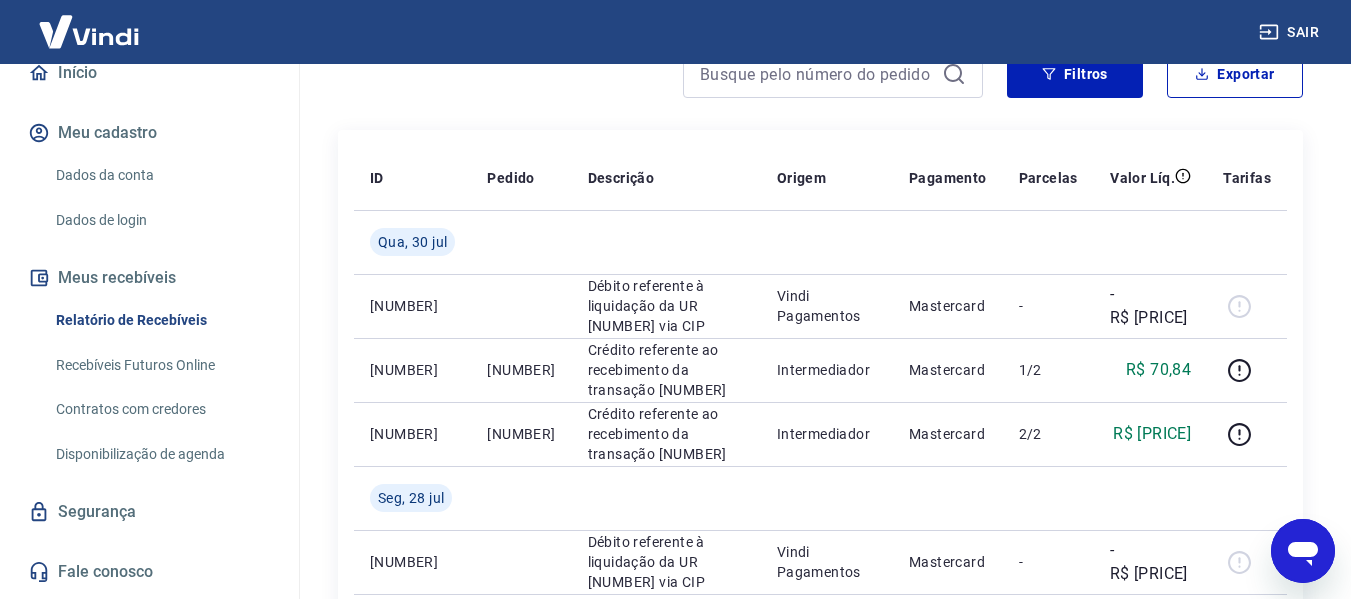 scroll, scrollTop: 200, scrollLeft: 0, axis: vertical 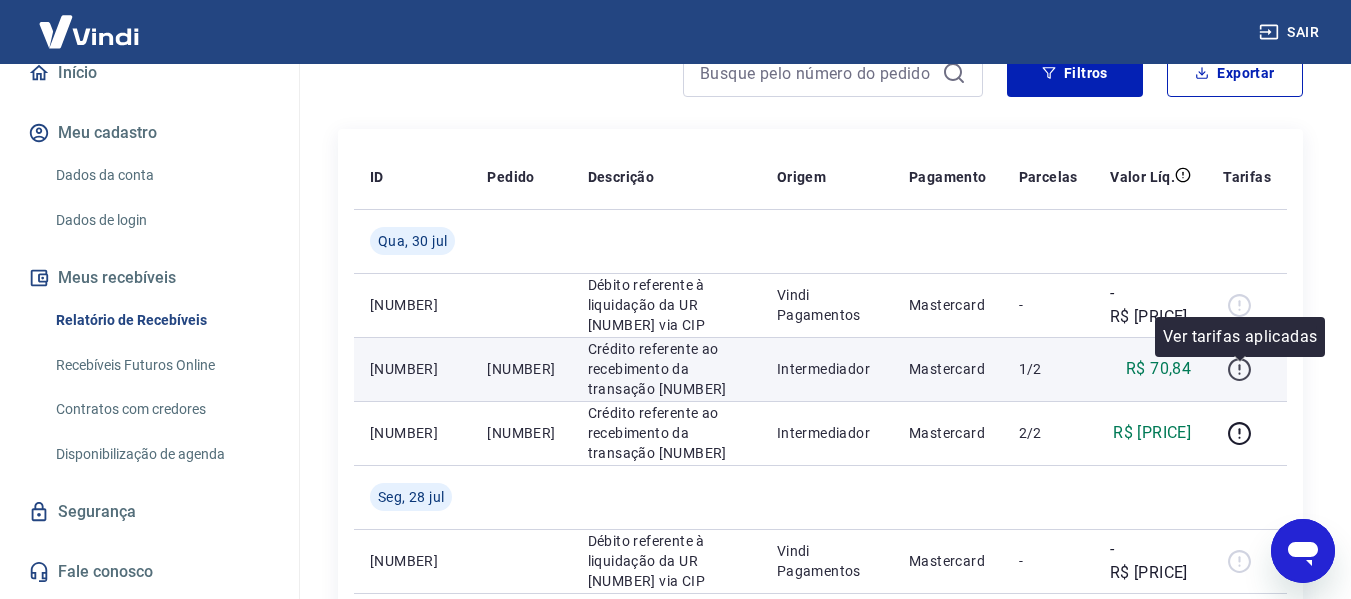 click 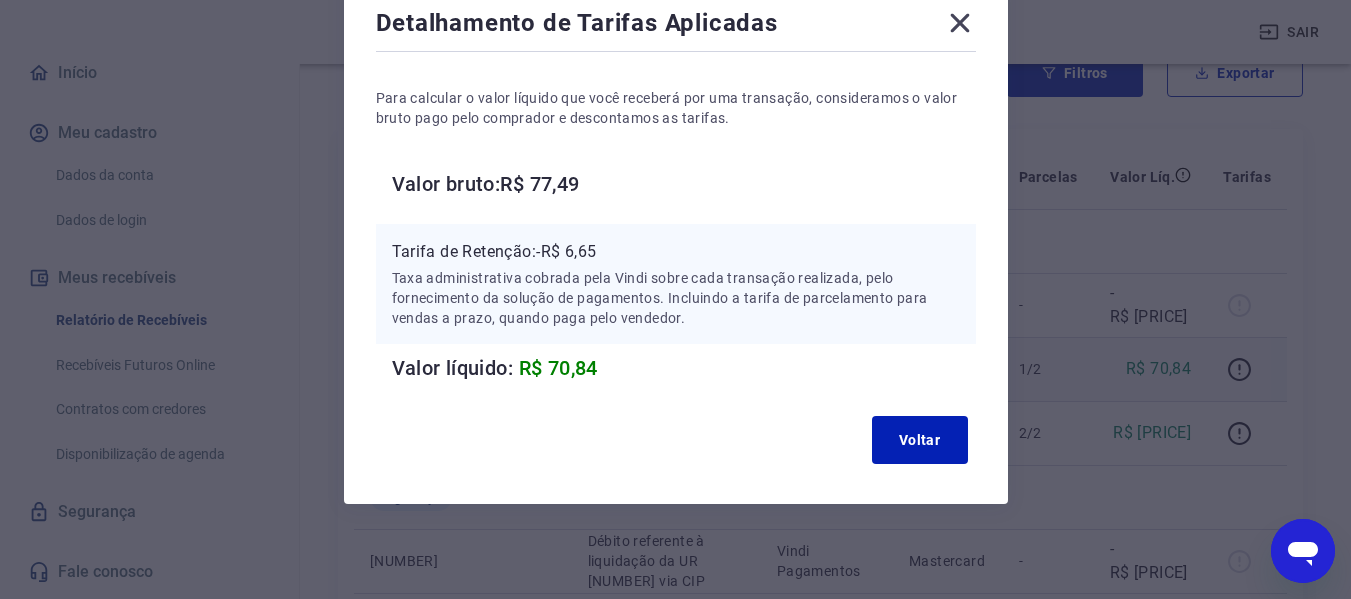 scroll, scrollTop: 122, scrollLeft: 0, axis: vertical 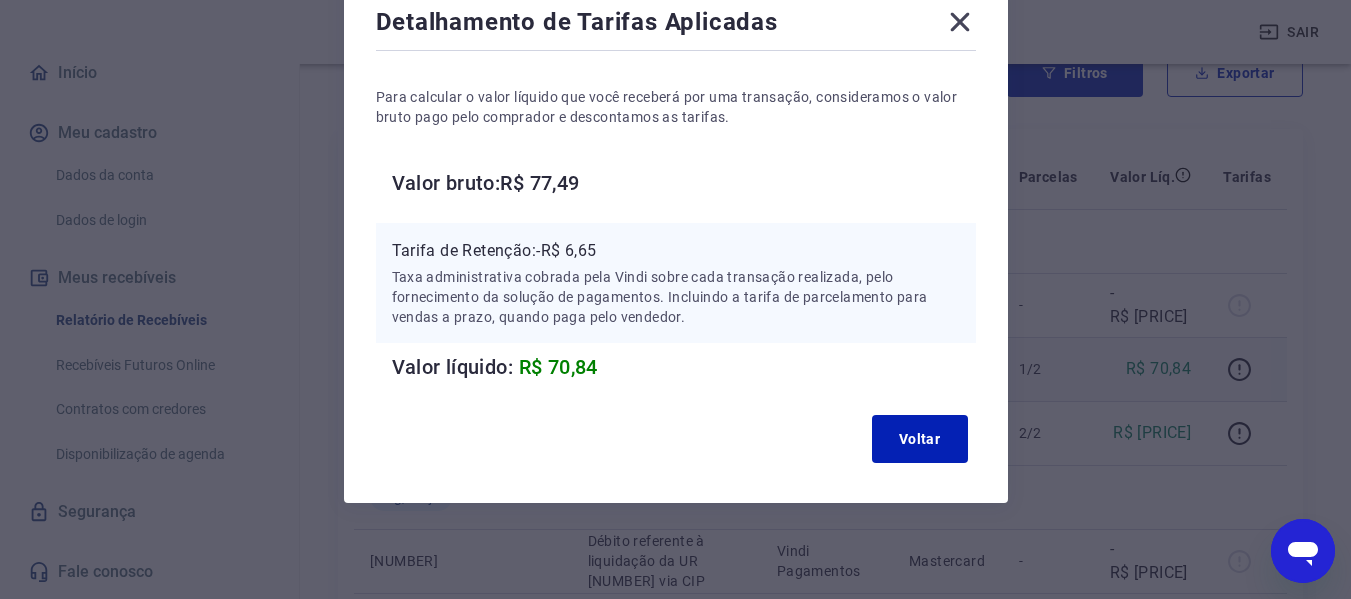 click 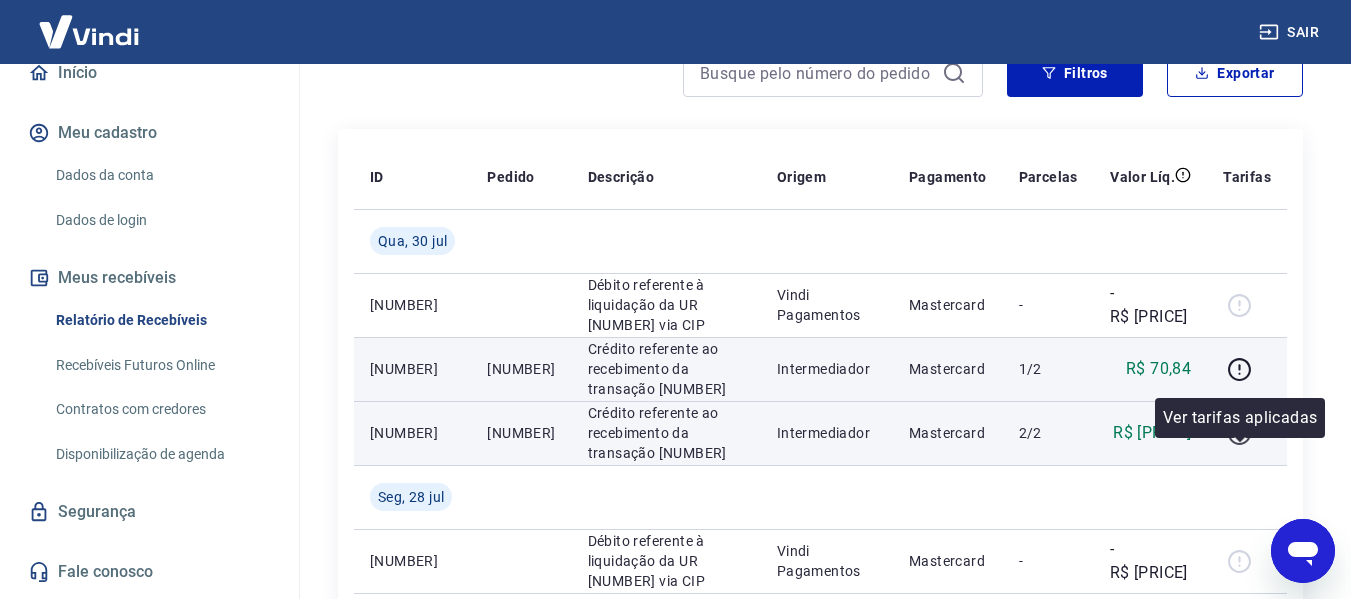click 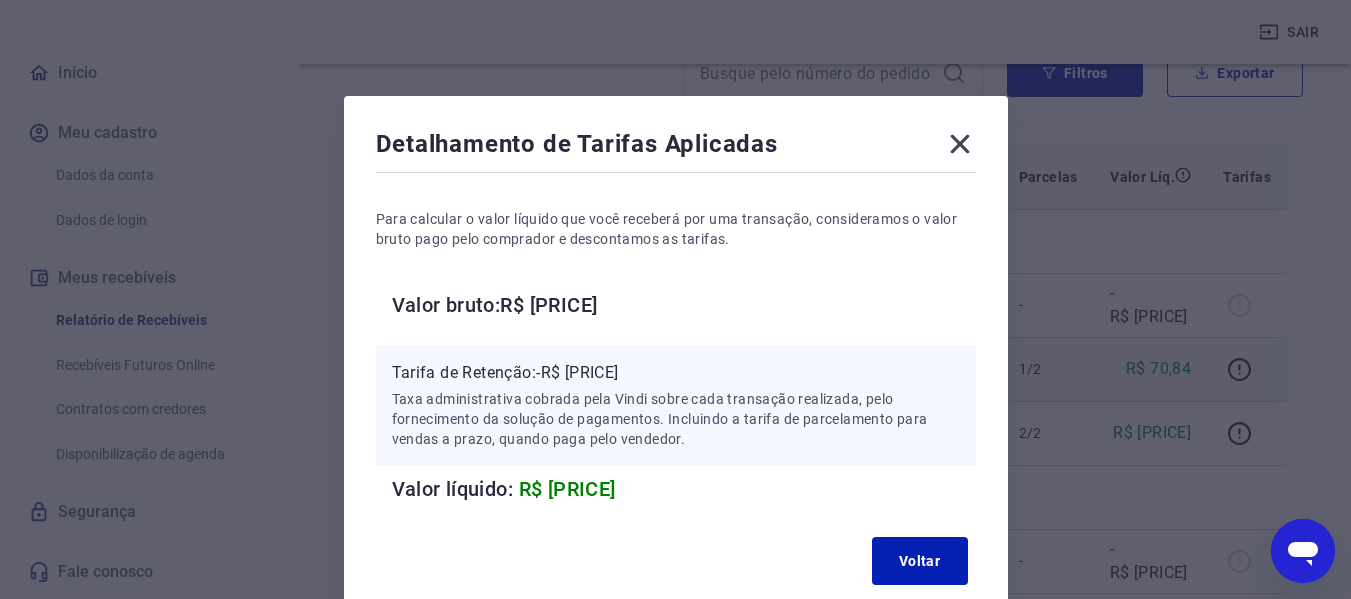 click 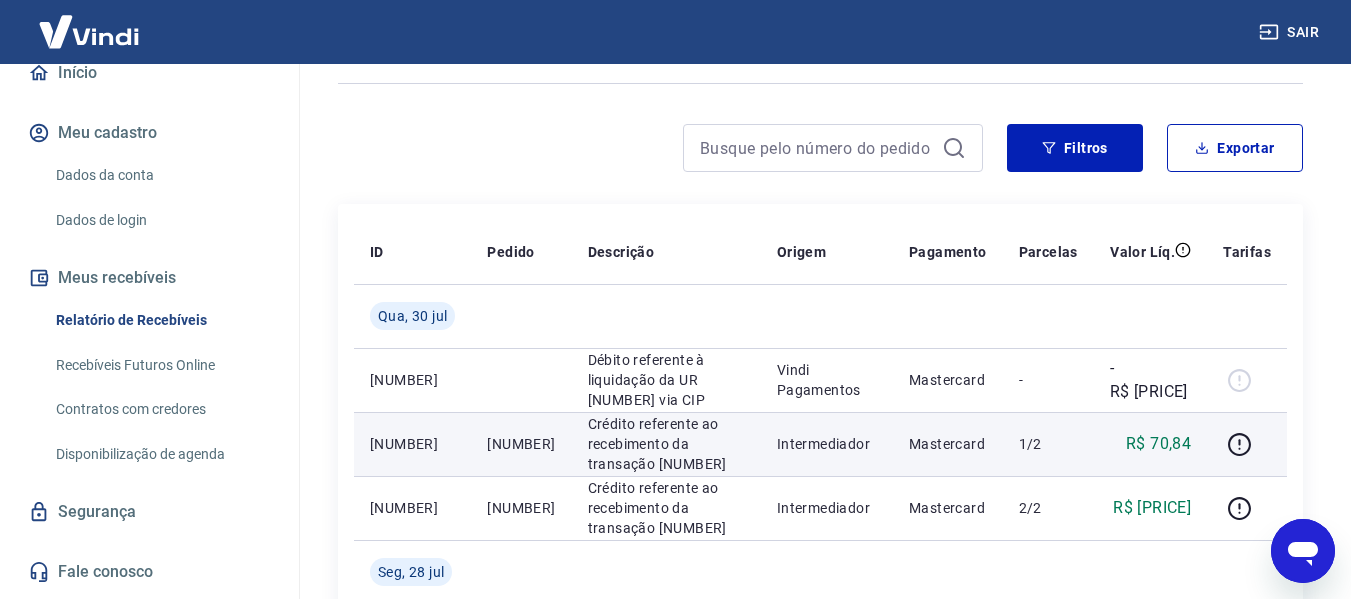 scroll, scrollTop: 0, scrollLeft: 0, axis: both 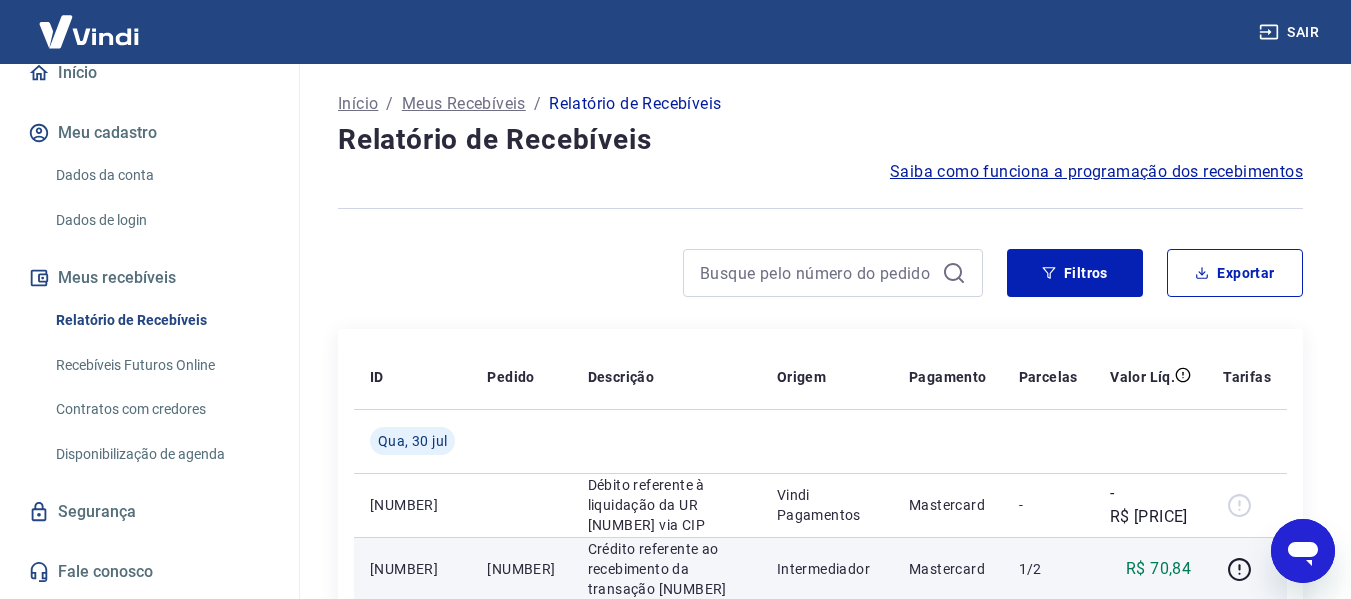 click on "Saiba como funciona a programação dos recebimentos" at bounding box center [1096, 172] 